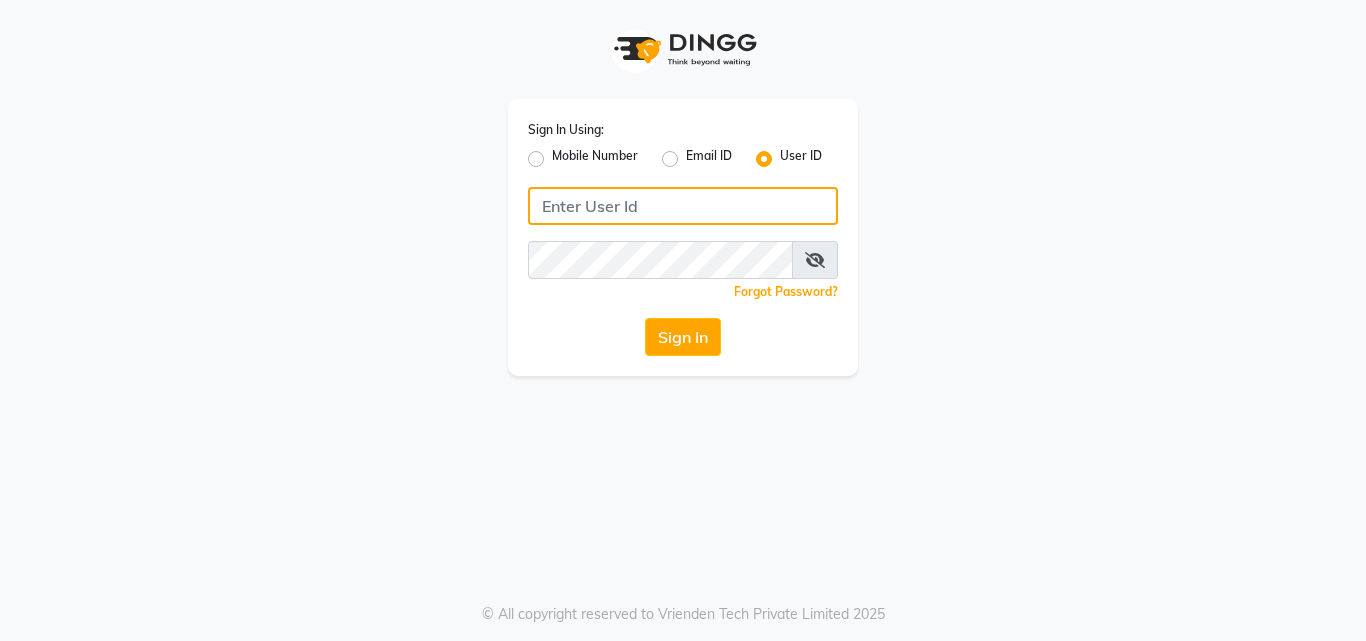 type on "yashika" 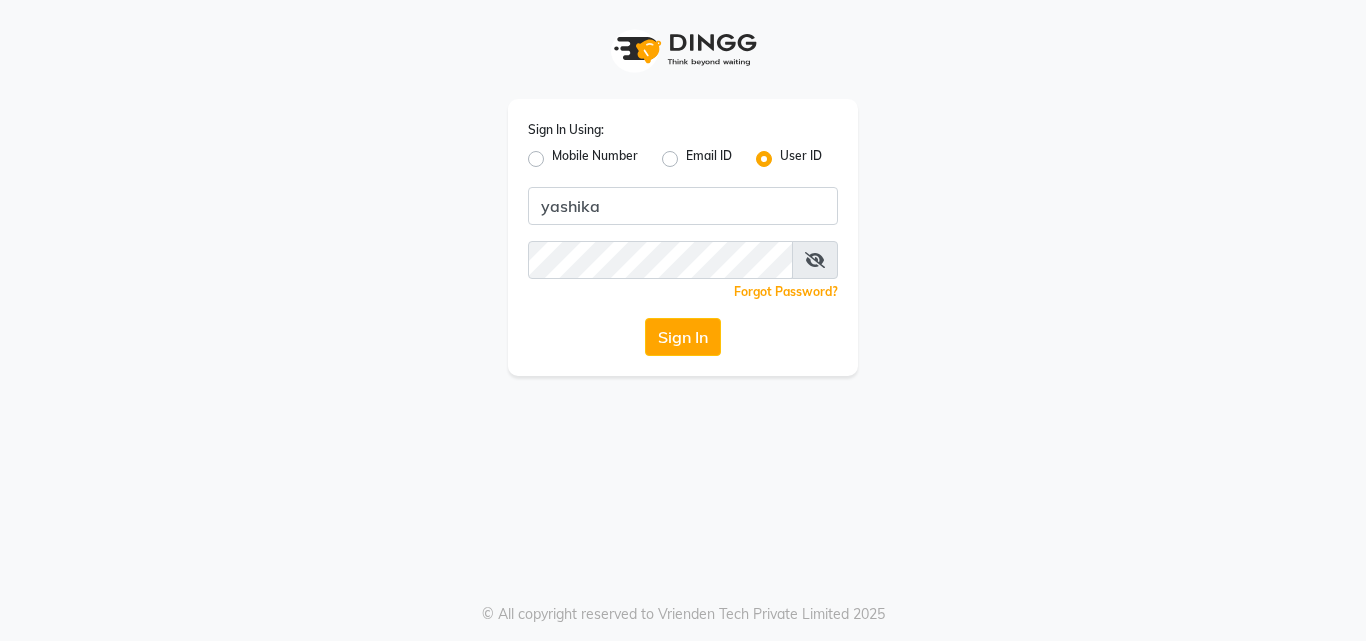 click at bounding box center (815, 260) 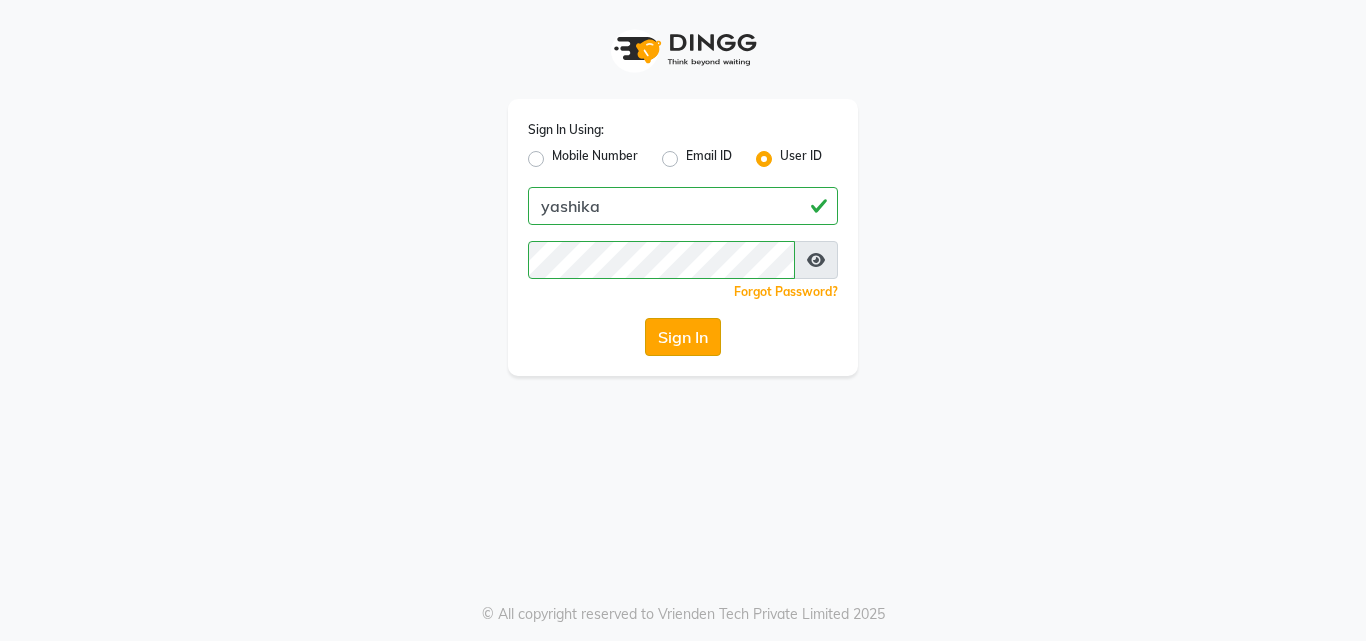 click on "Sign In" 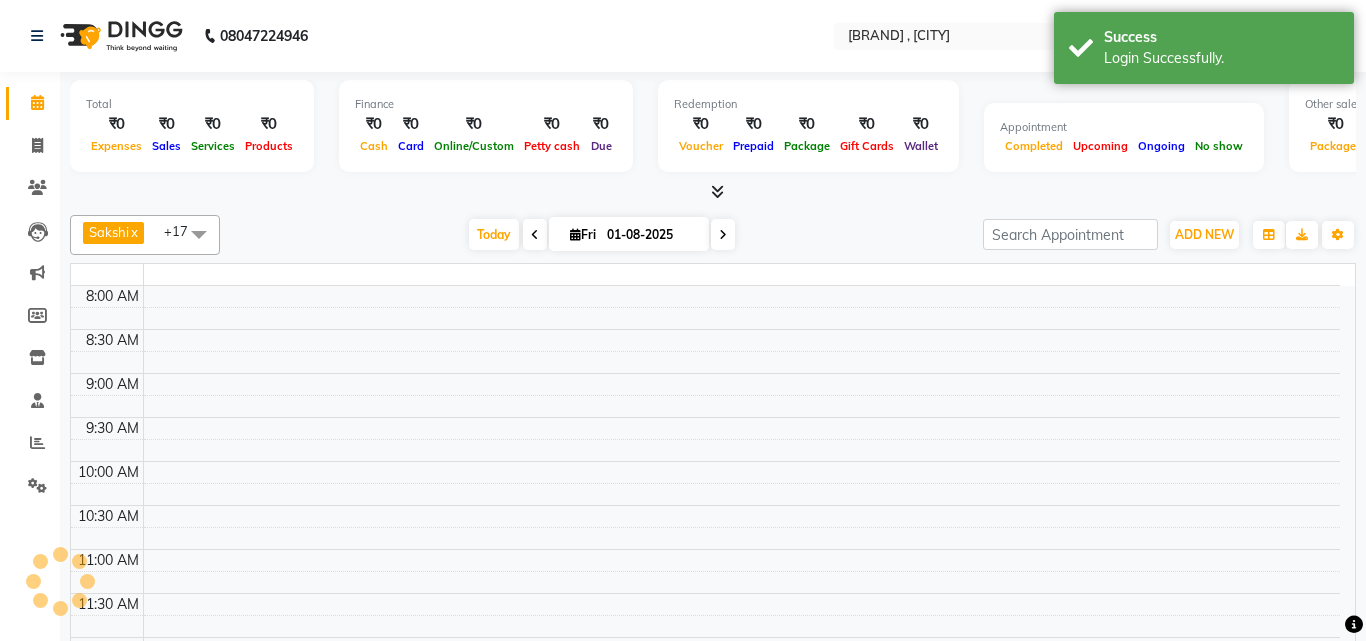 select on "en" 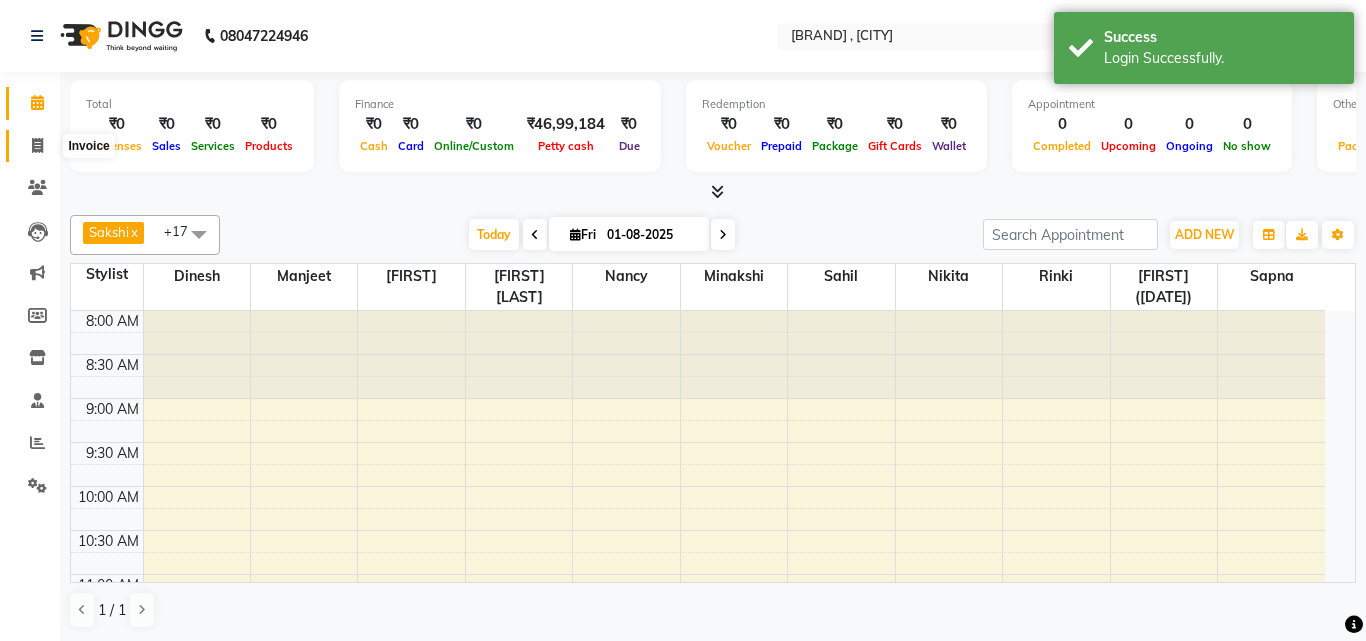 click 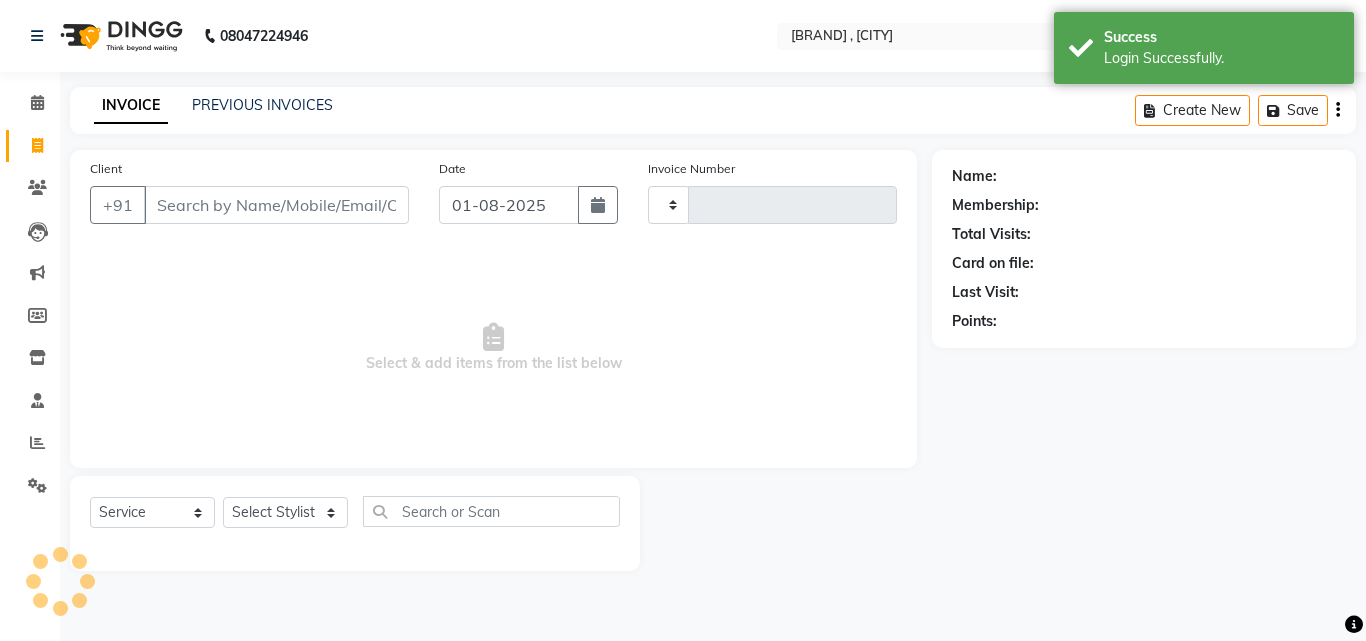 type on "3074" 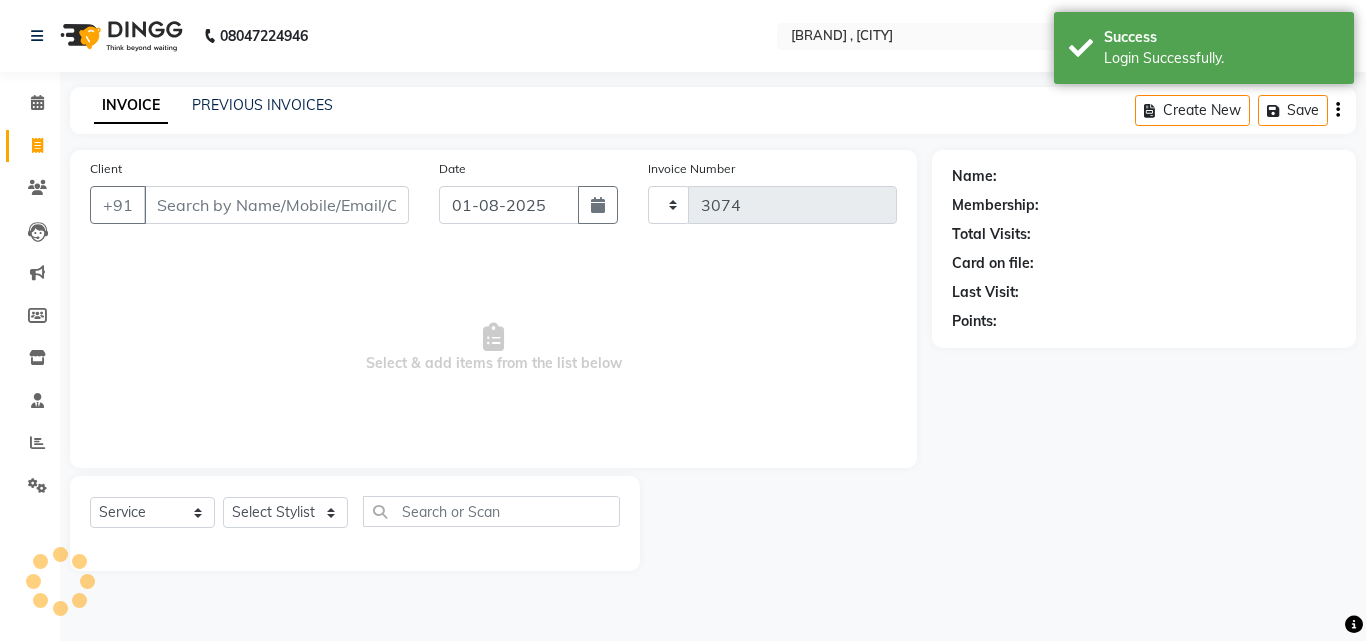 select on "820" 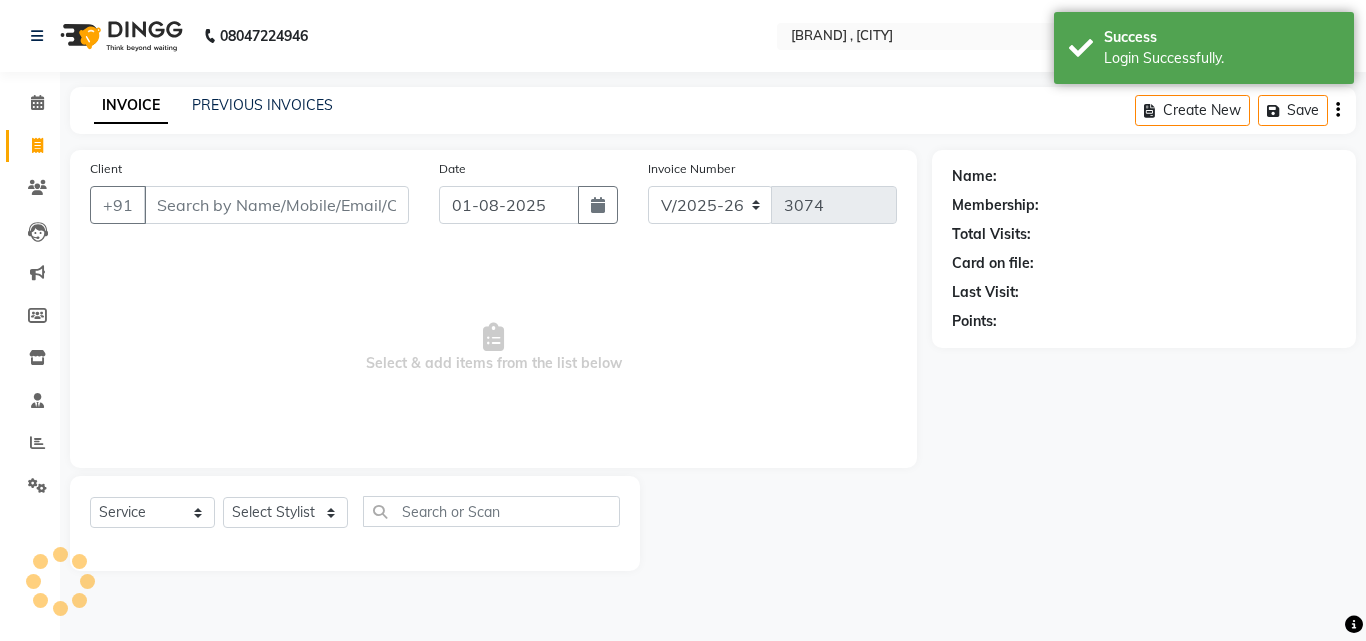 click on "Client" at bounding box center [276, 205] 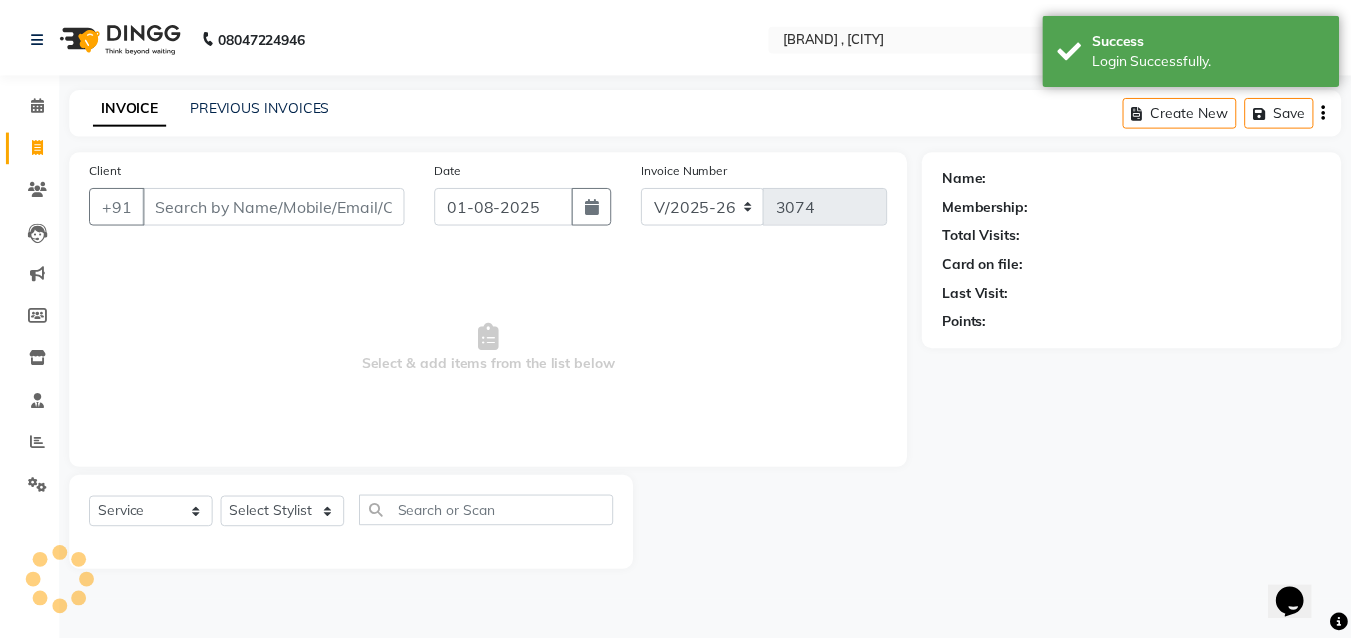 scroll, scrollTop: 0, scrollLeft: 0, axis: both 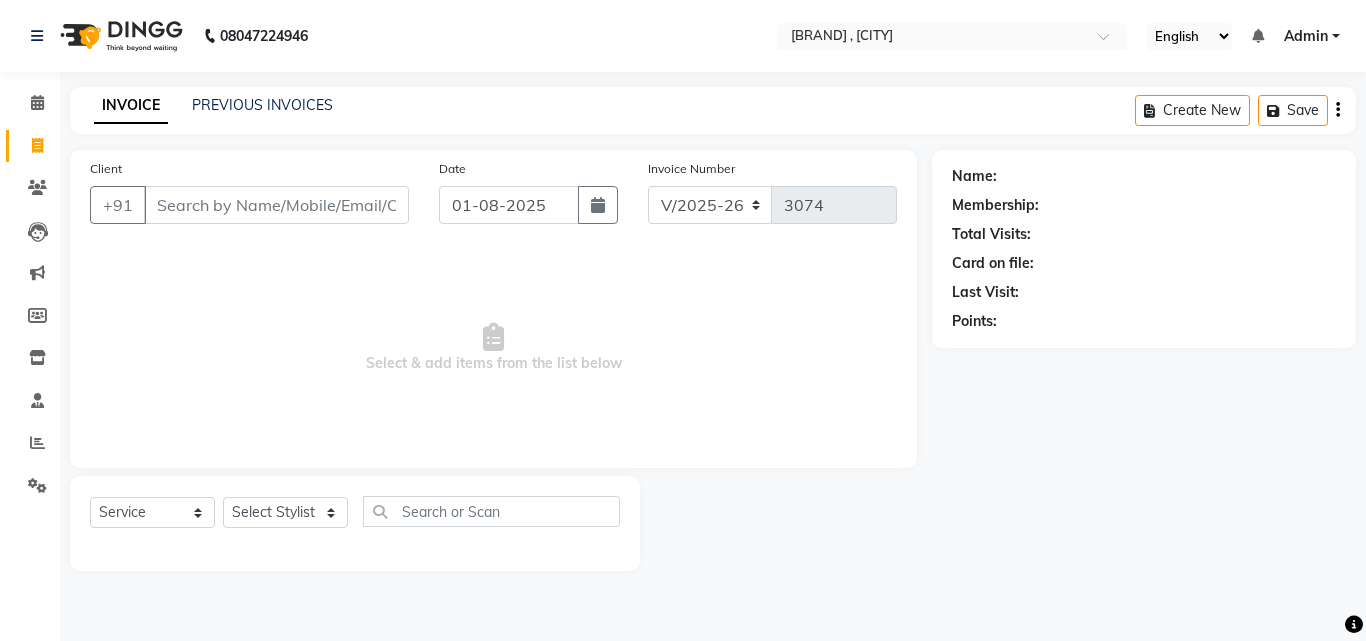 click on "Select & add items from the list below" at bounding box center (493, 348) 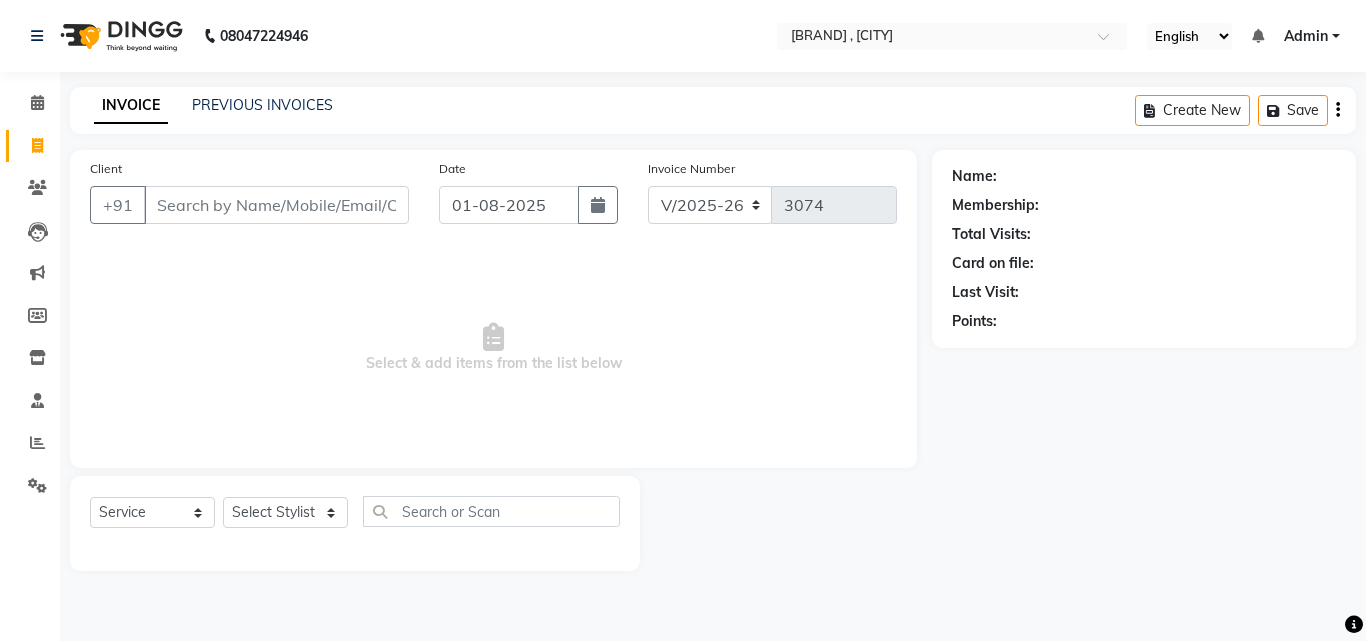drag, startPoint x: 1027, startPoint y: 400, endPoint x: 655, endPoint y: 338, distance: 377.1313 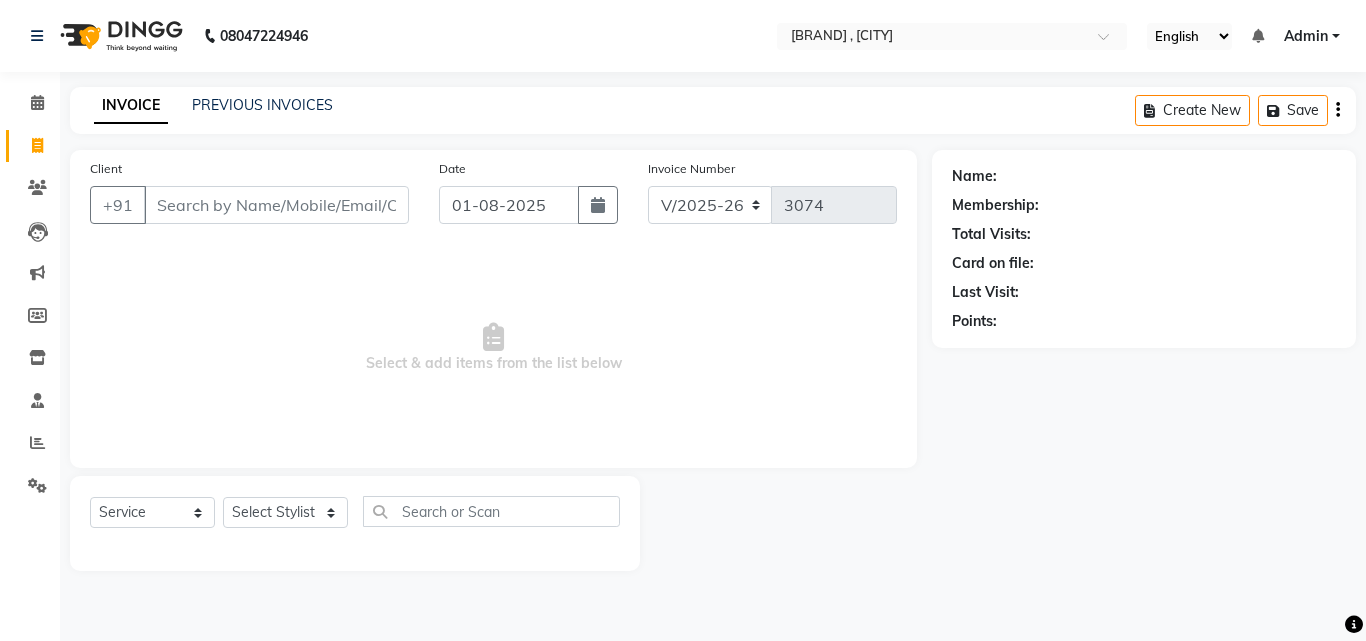 drag, startPoint x: 1000, startPoint y: 422, endPoint x: 699, endPoint y: 342, distance: 311.44983 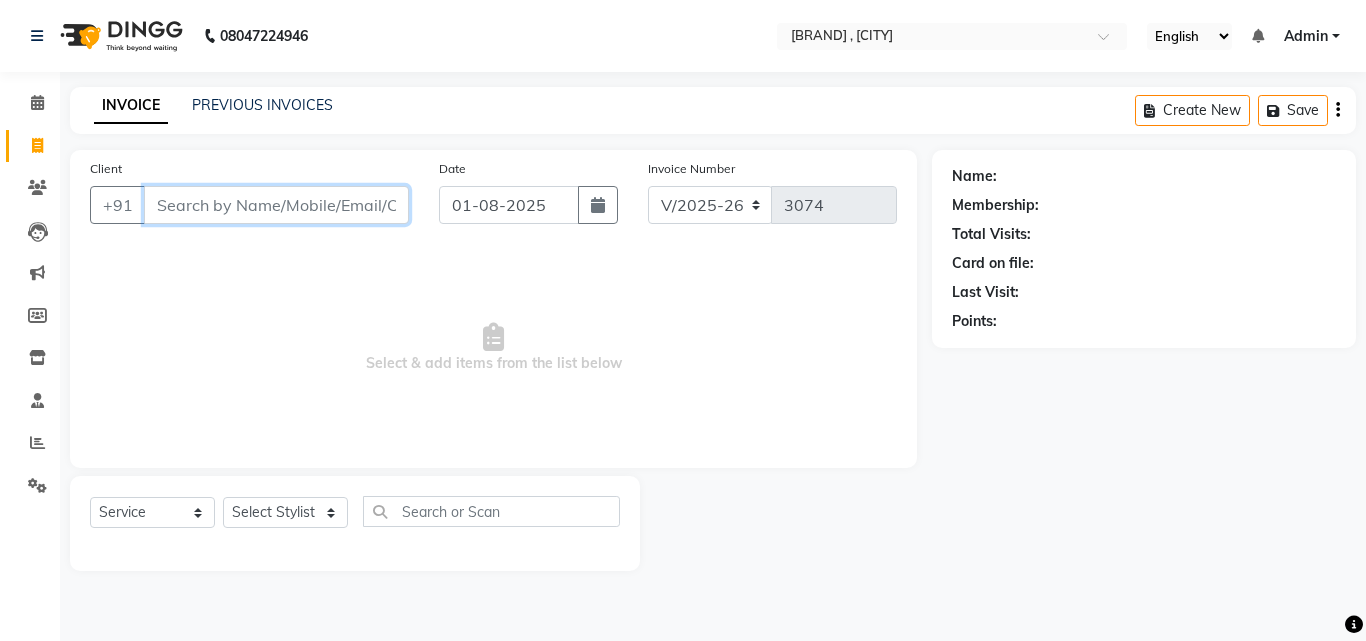 click on "Client" at bounding box center [276, 205] 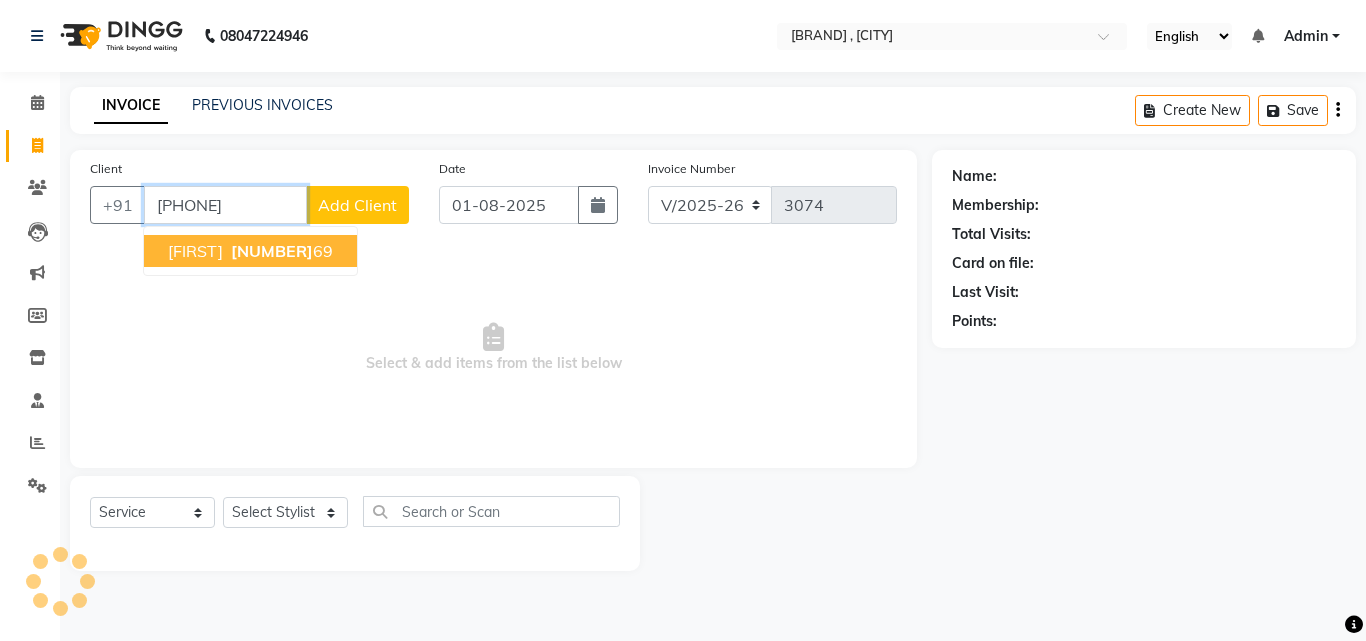 type on "[PHONE]" 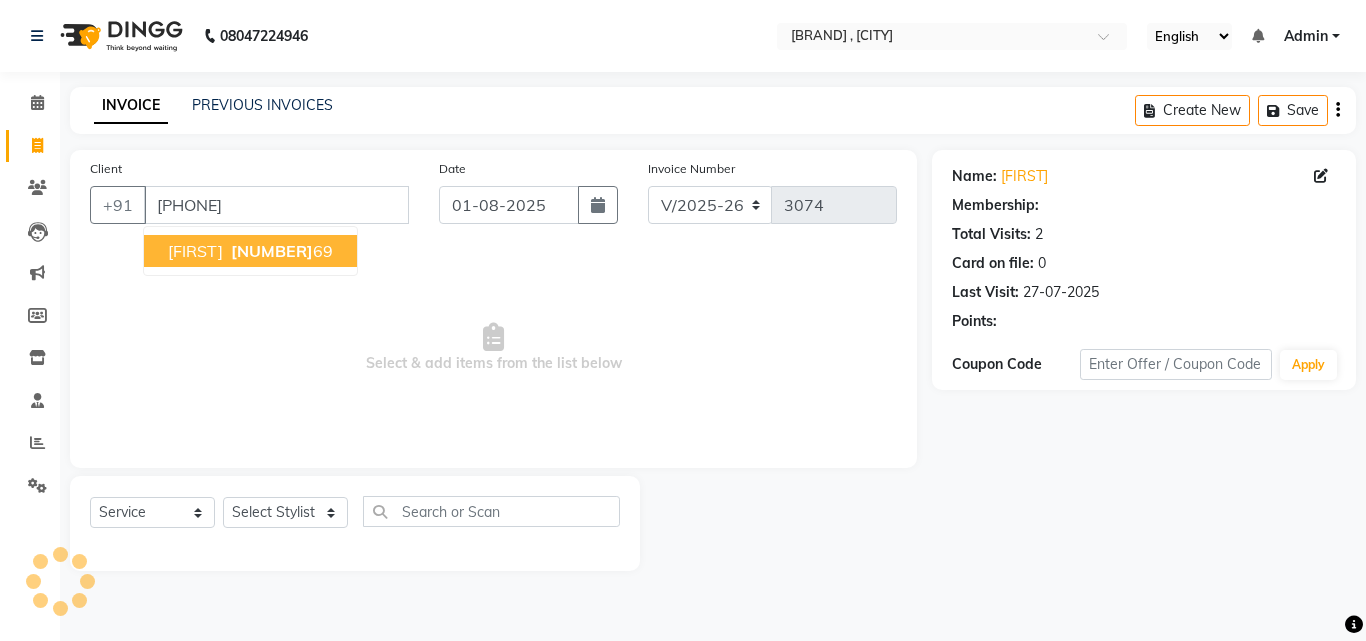 select on "2: Object" 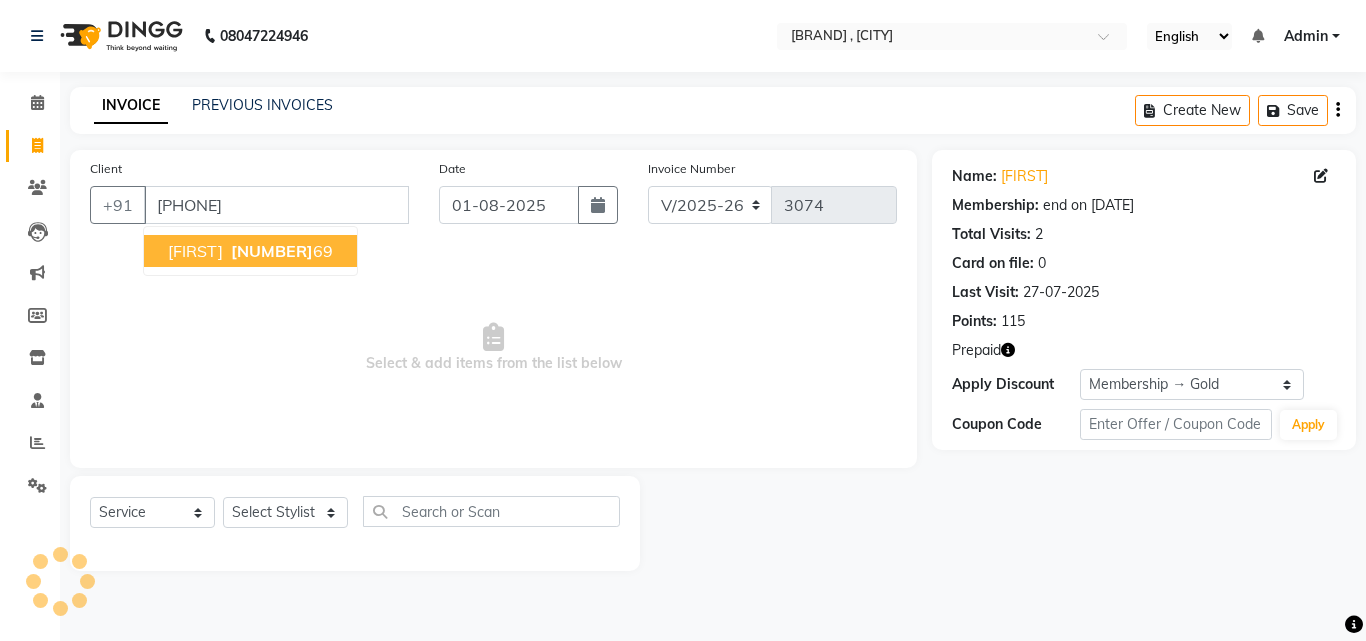 click on "[NUMBER]" at bounding box center [272, 251] 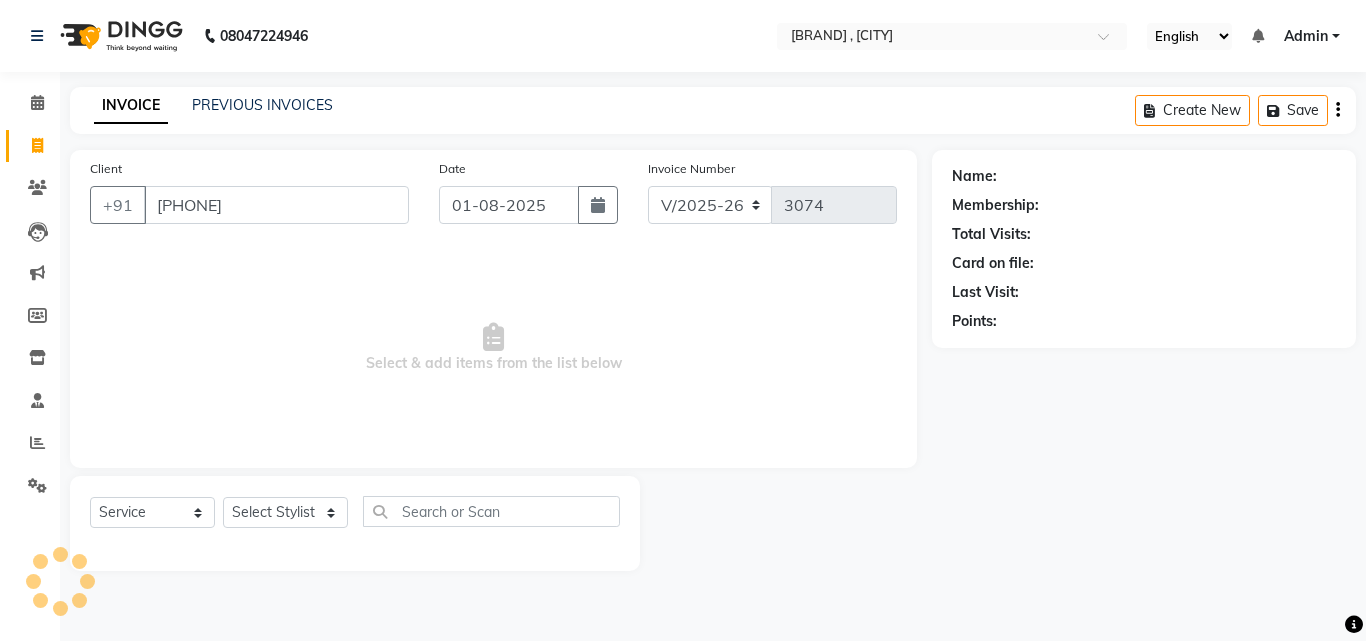 select on "2: Object" 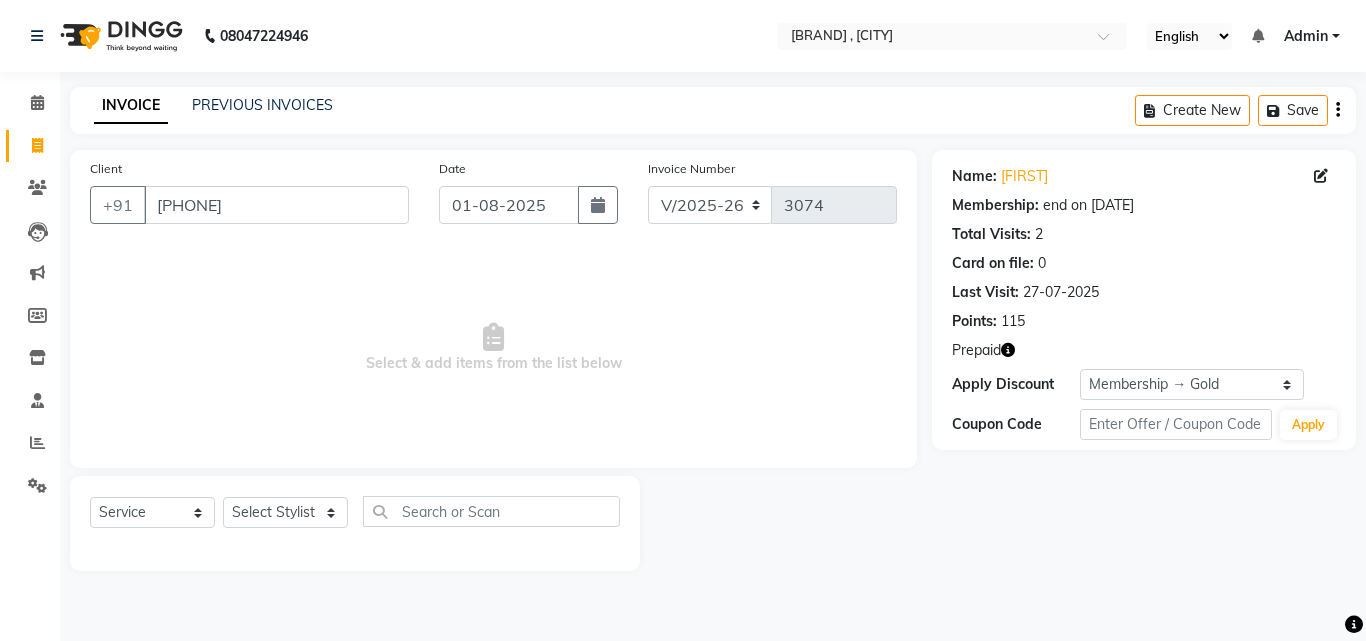 click 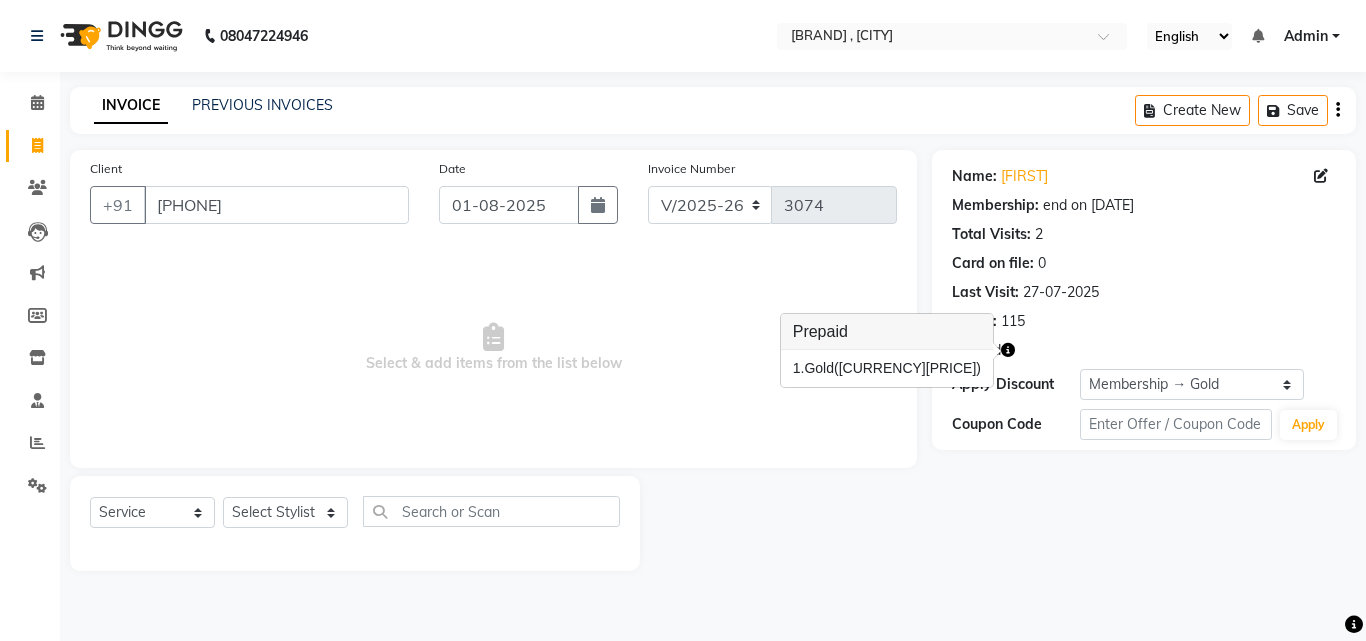 click on "Select & add items from the list below" at bounding box center (493, 348) 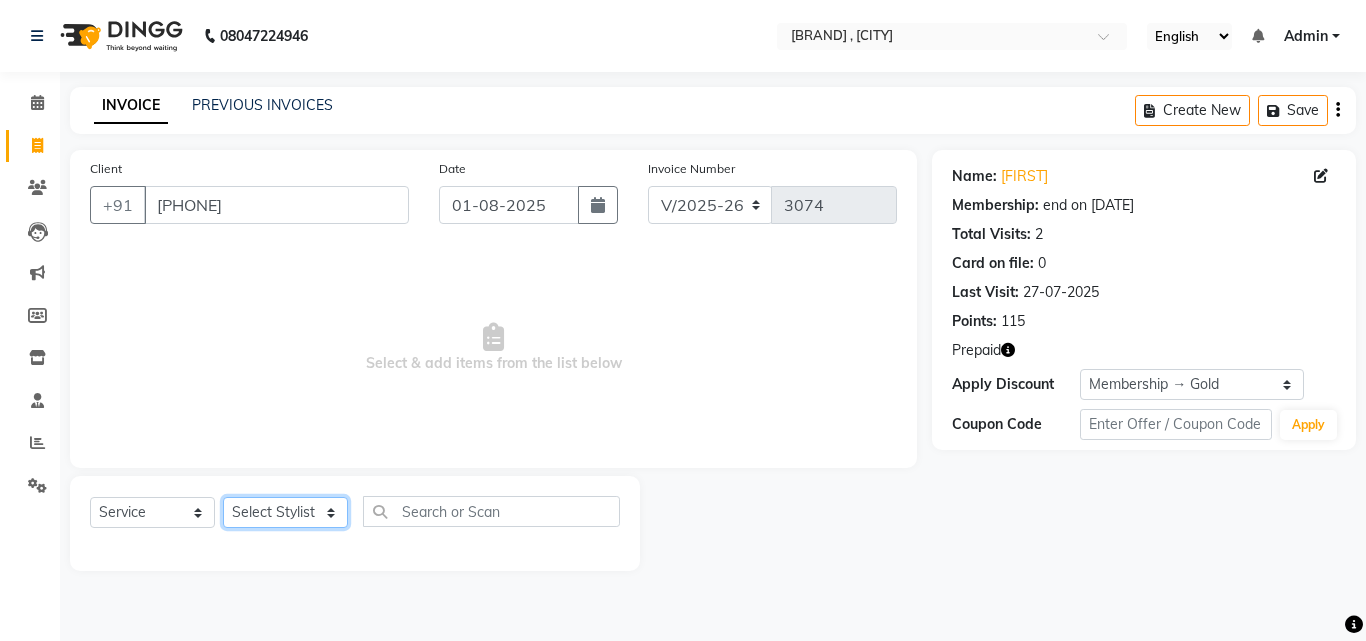 click on "Select Stylist [FIRST] [FIRST] [FIRST] [FIRST] [FIRST] [FIRST] [FIRST] [FIRST] [FIRST] [FIRST] [FIRST] [FIRST] [FIRST] [FIRST] [FIRST]" 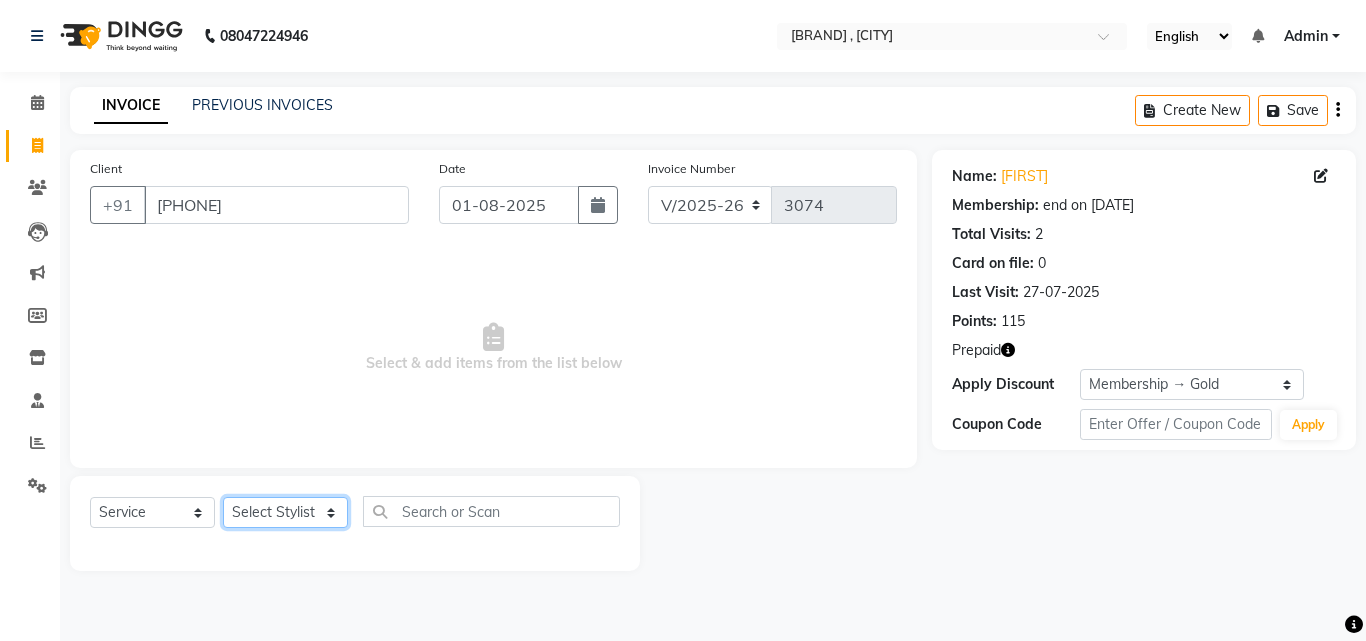 select on "14414" 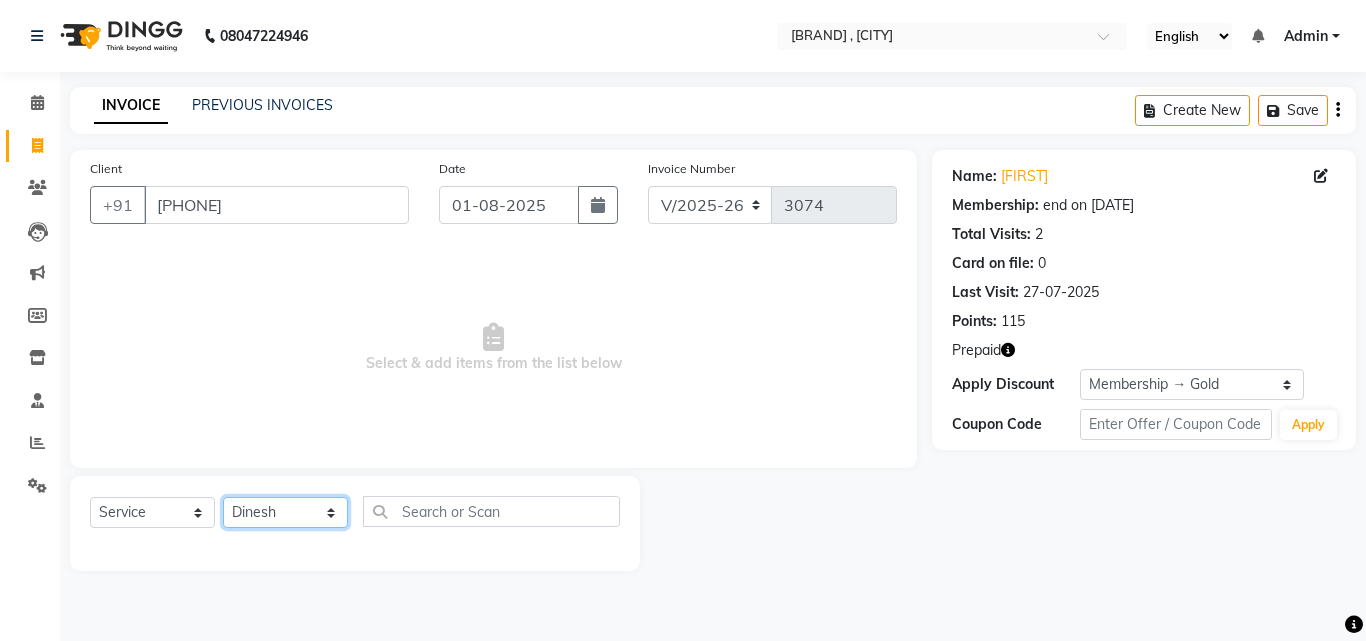 click on "Select Stylist [FIRST] [FIRST] [FIRST] [FIRST] [FIRST] [FIRST] [FIRST] [FIRST] [FIRST] [FIRST] [FIRST] [FIRST] [FIRST] [FIRST] [FIRST]" 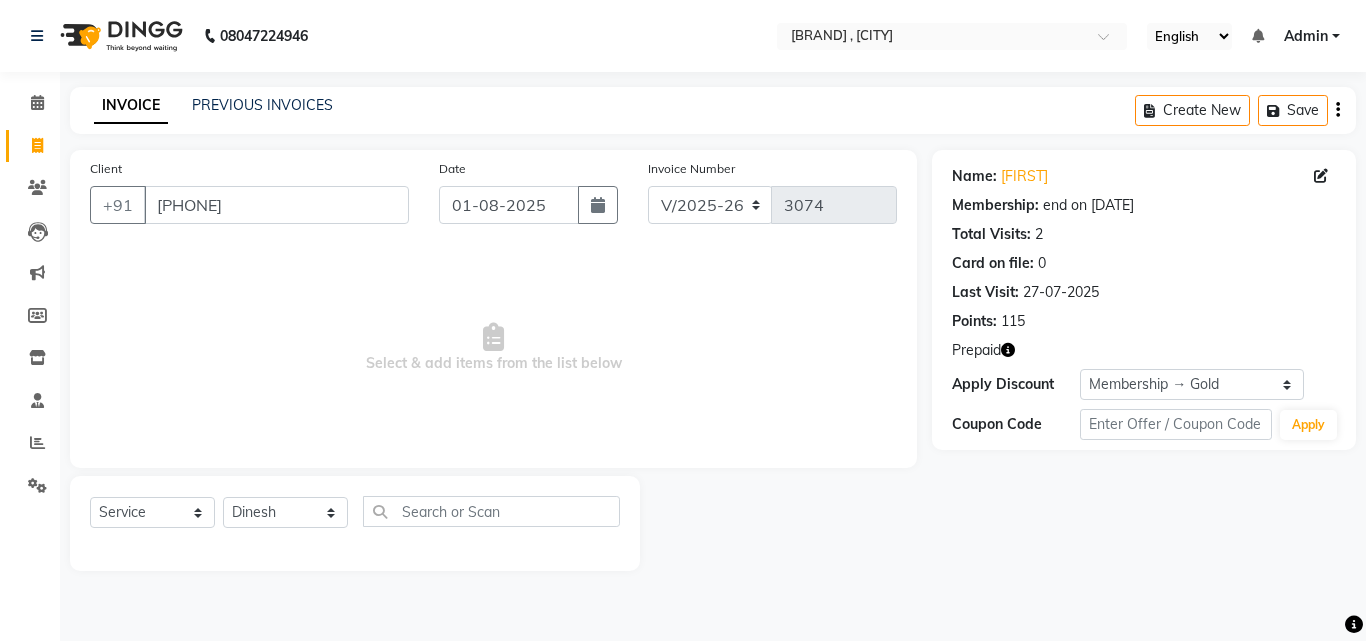 drag, startPoint x: 277, startPoint y: 499, endPoint x: 493, endPoint y: 600, distance: 238.44705 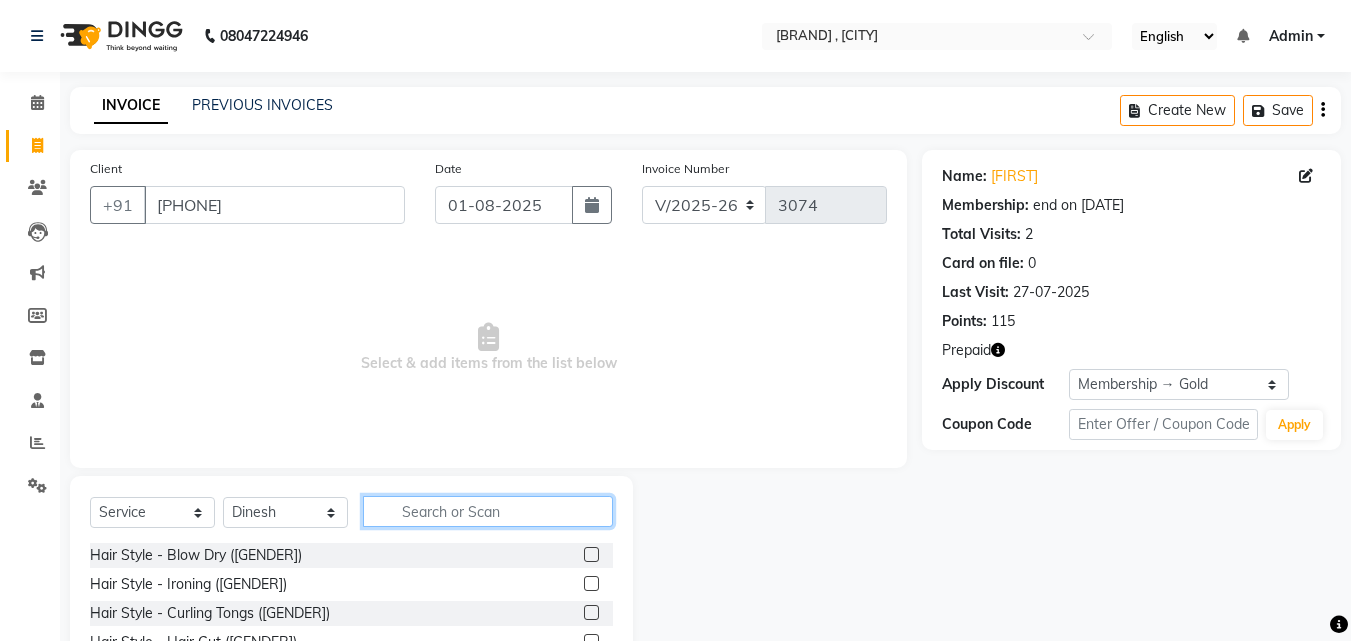 click 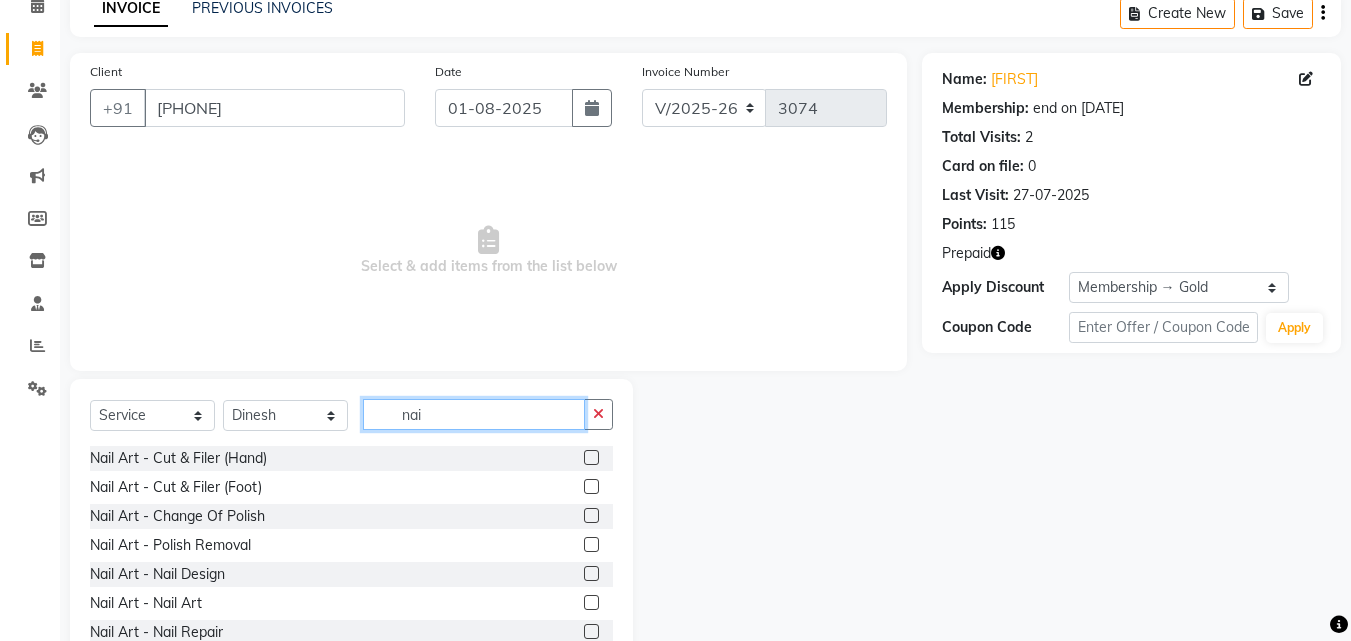 scroll, scrollTop: 160, scrollLeft: 0, axis: vertical 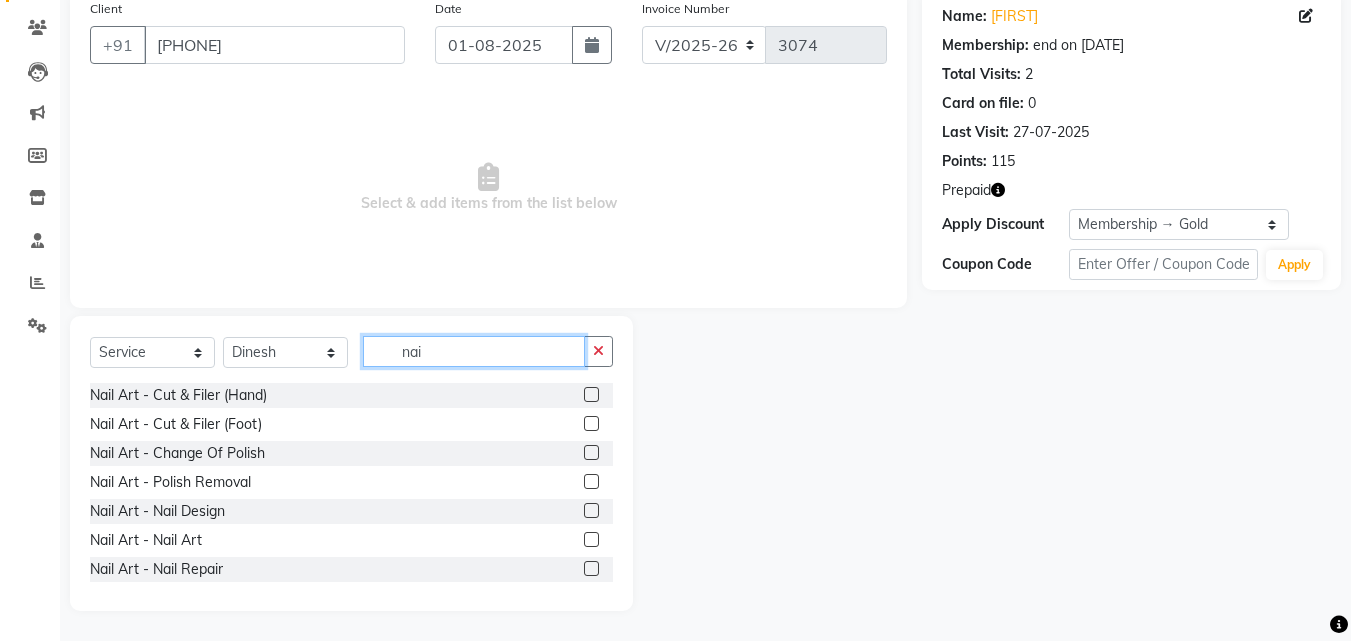 type on "nai" 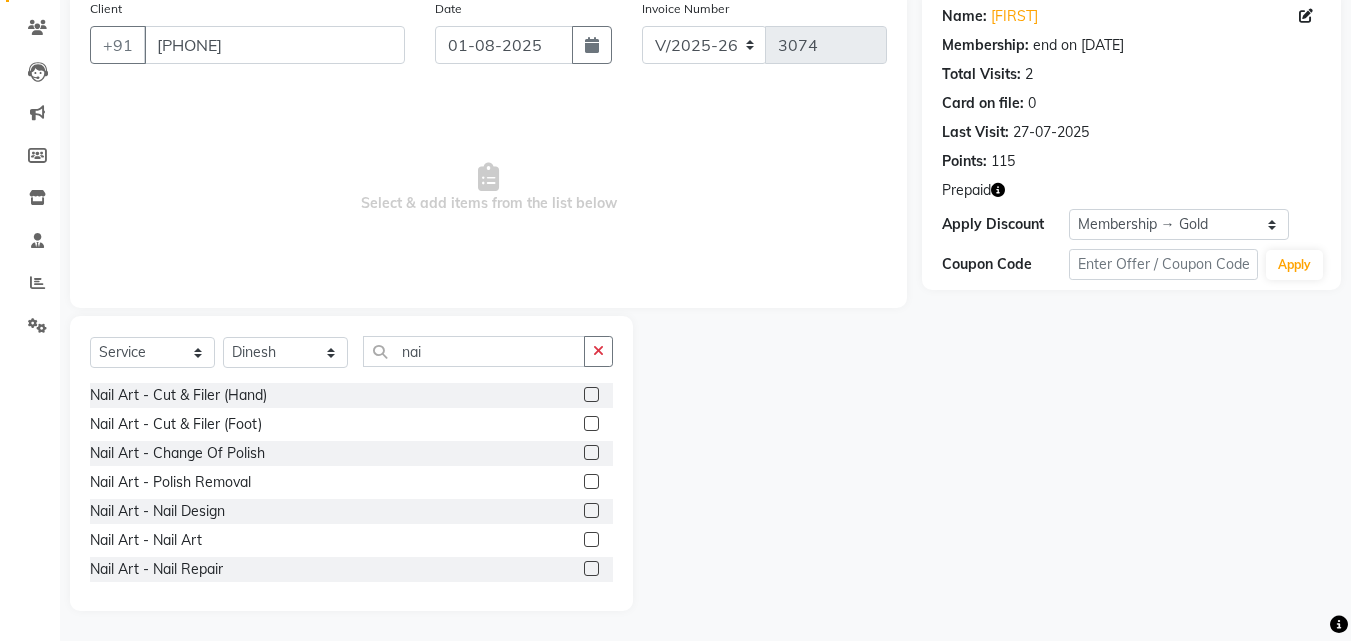 click 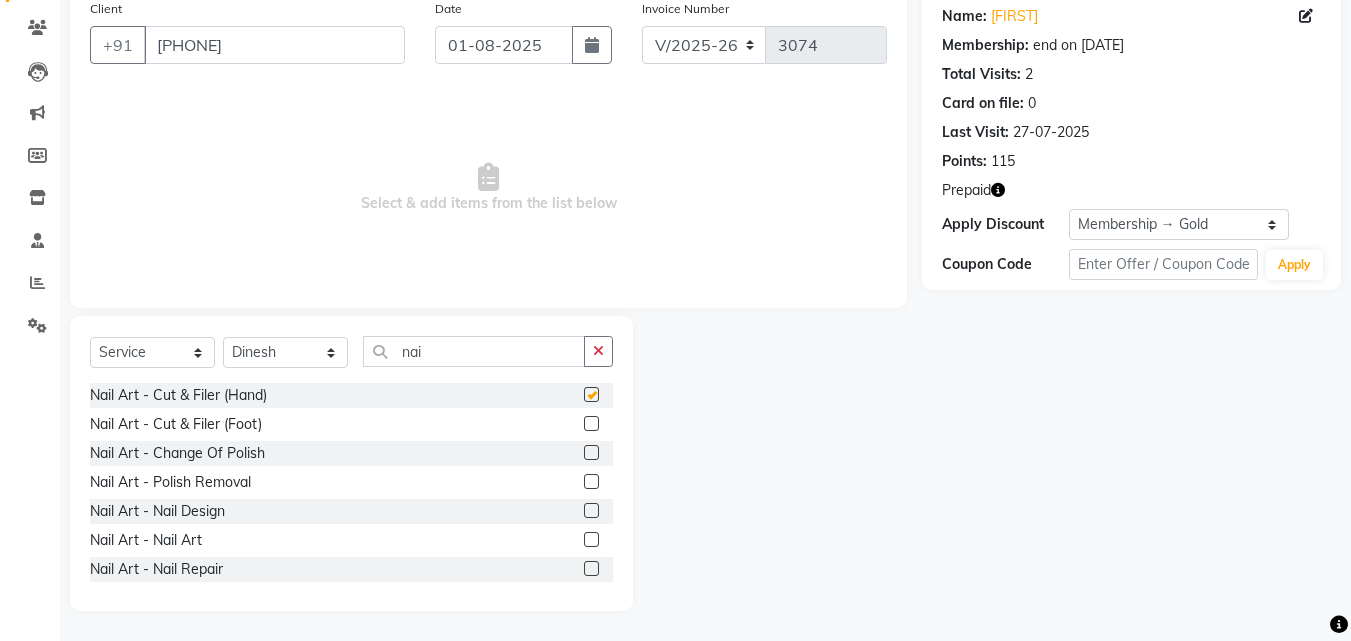 click 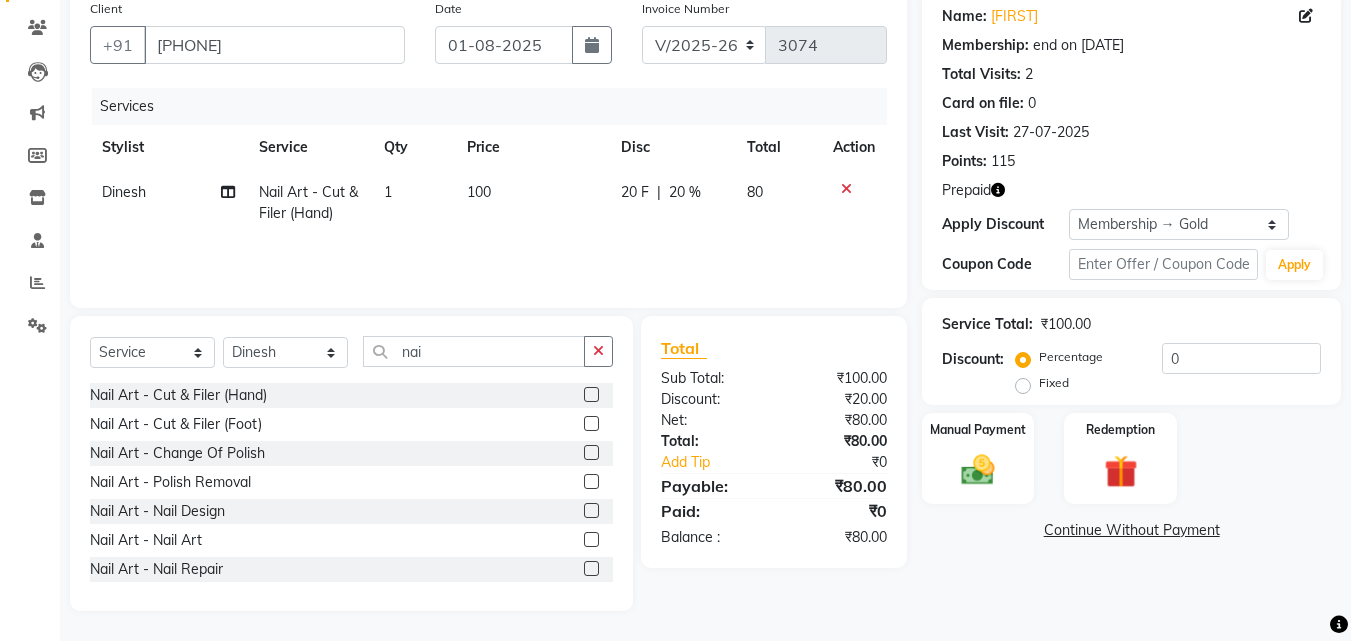 click 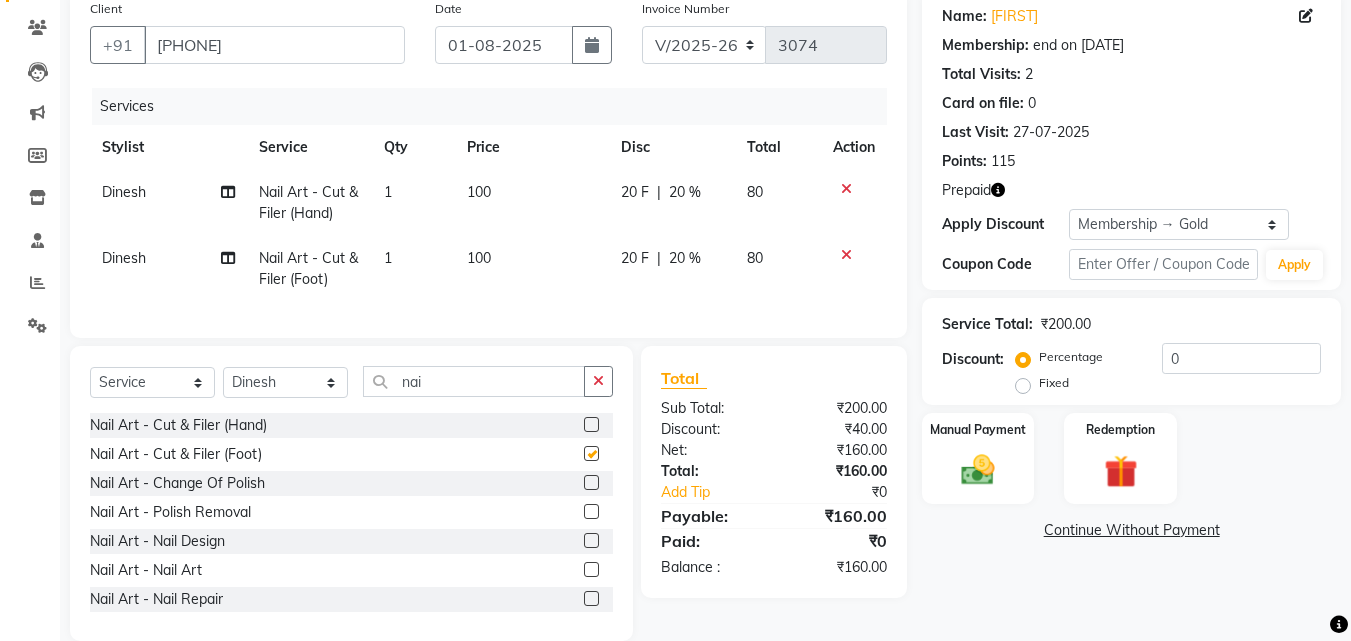 checkbox on "false" 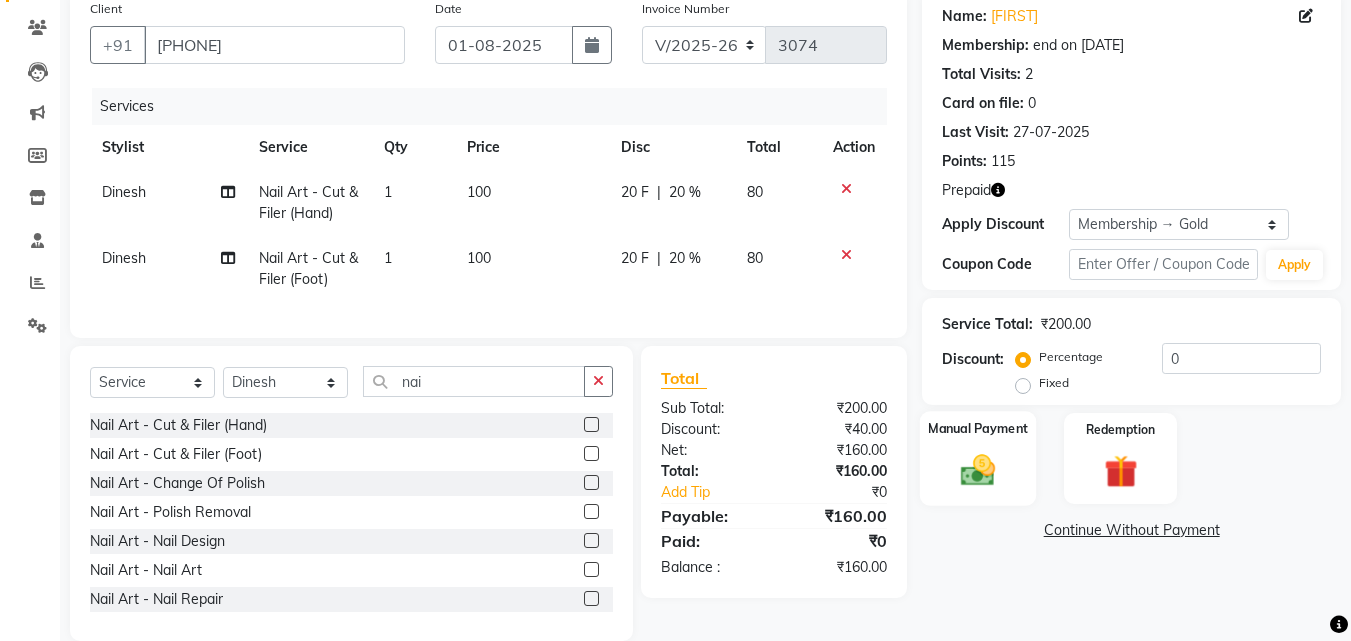 click 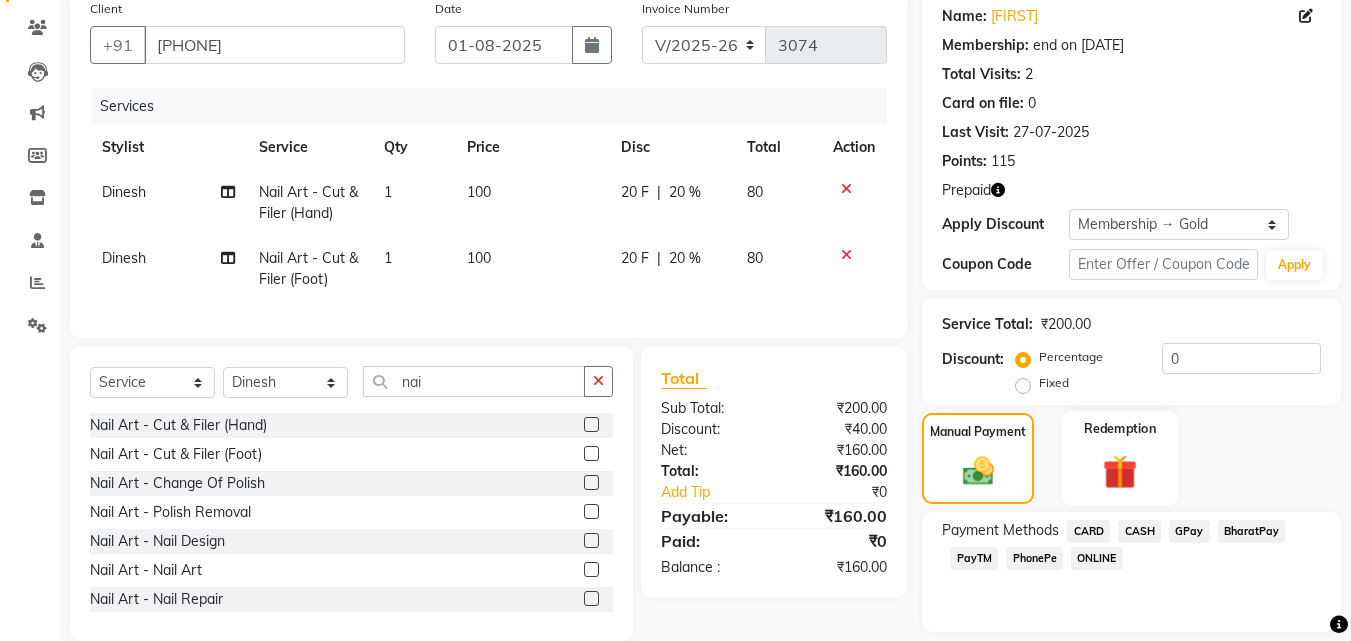click 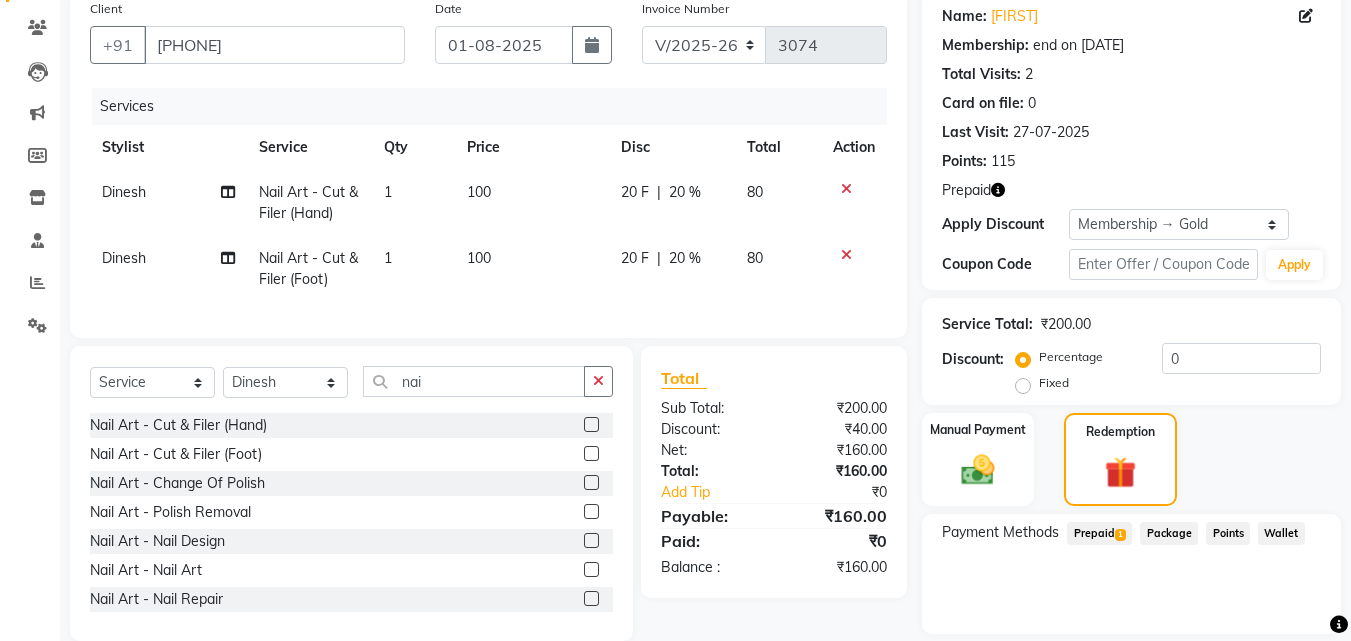 click on "Prepaid  1" 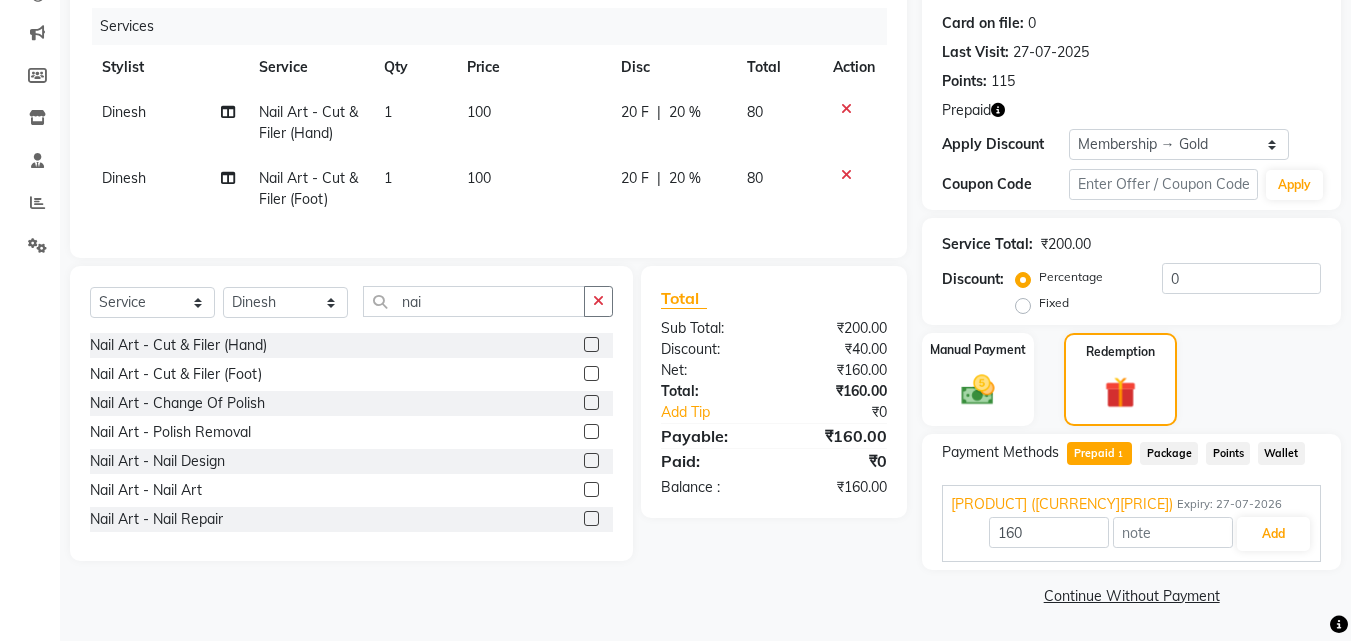 click on "[PRODUCT] ([CURRENCY][PRICE]) [EXPIRY]" at bounding box center (1131, 504) 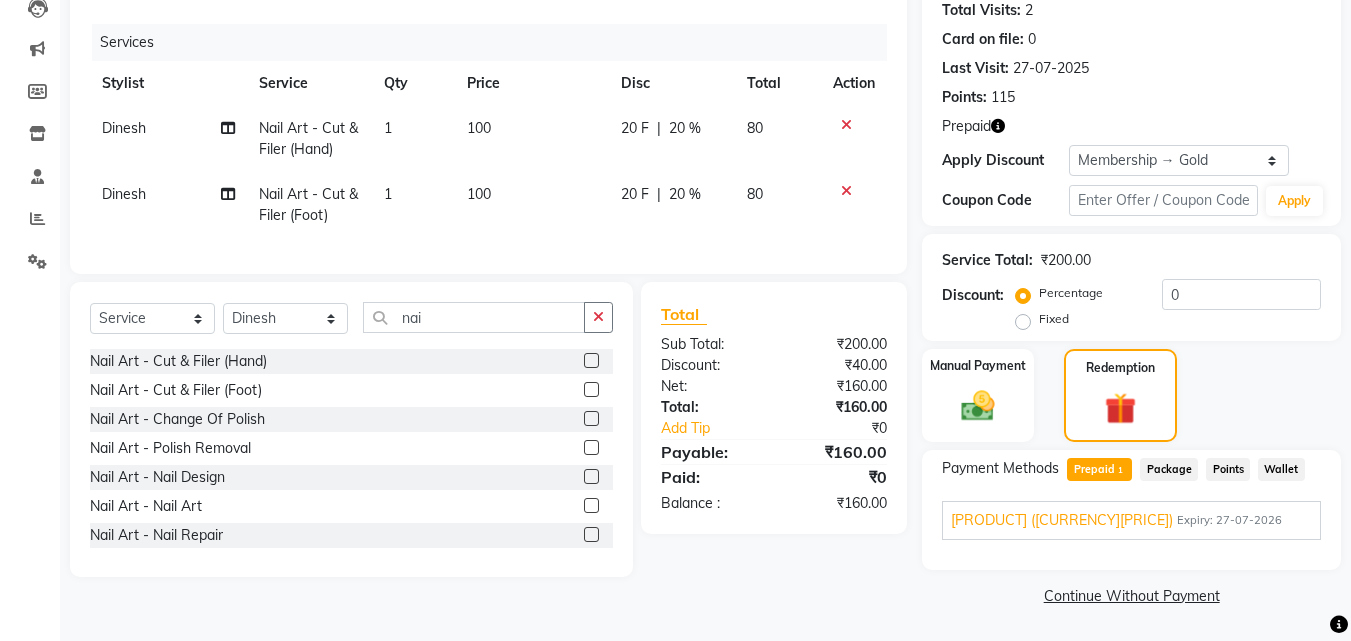 scroll, scrollTop: 224, scrollLeft: 0, axis: vertical 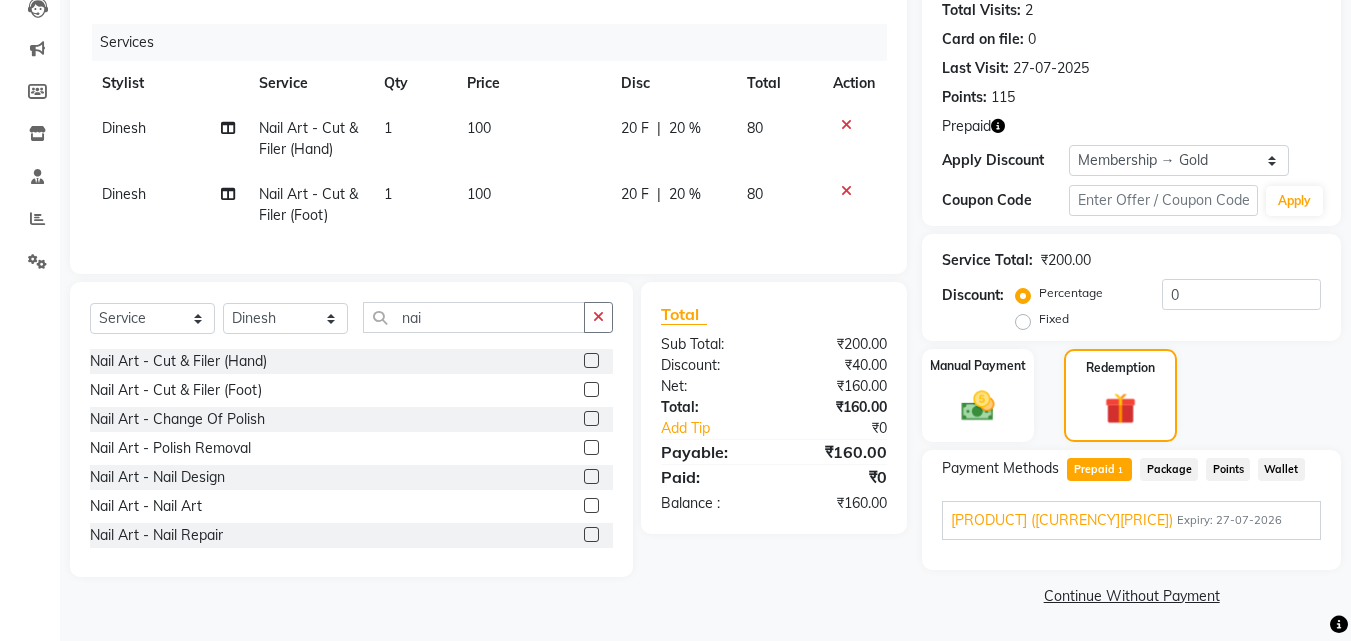 click on "[PRODUCT] ([CURRENCY][PRICE]) [EXPIRY] [NUMBER]" at bounding box center [1131, 520] 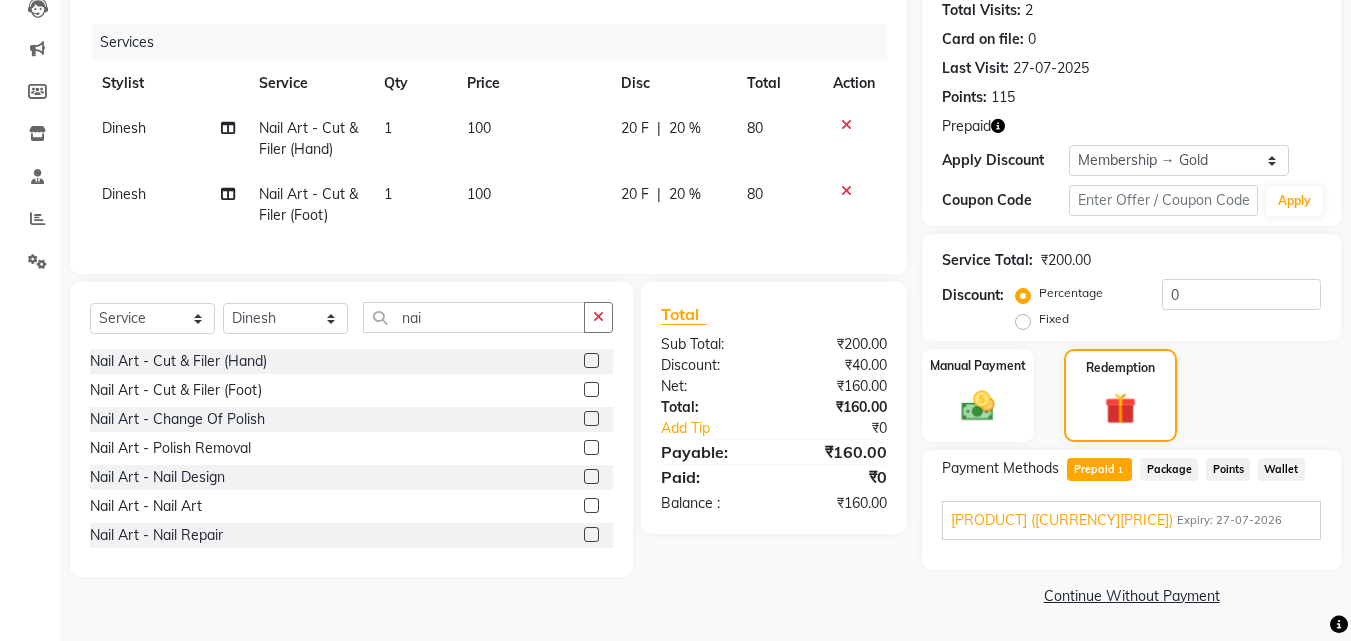 click on "Prepaid  1" 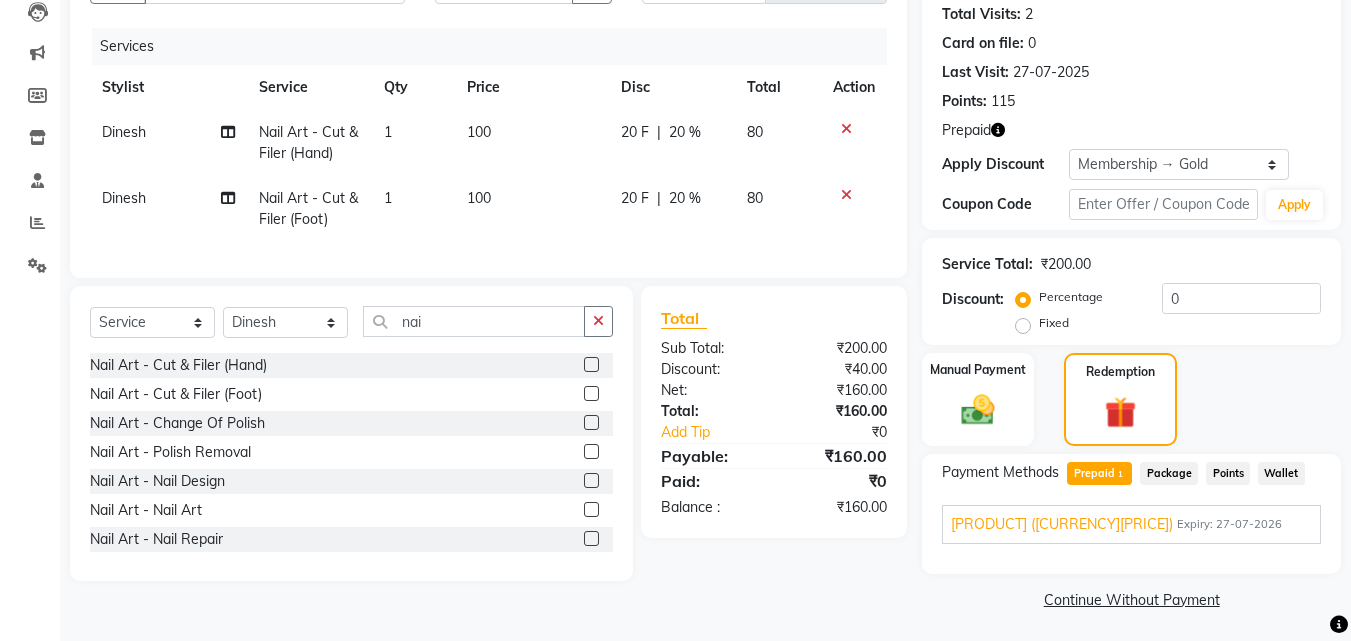 scroll, scrollTop: 224, scrollLeft: 0, axis: vertical 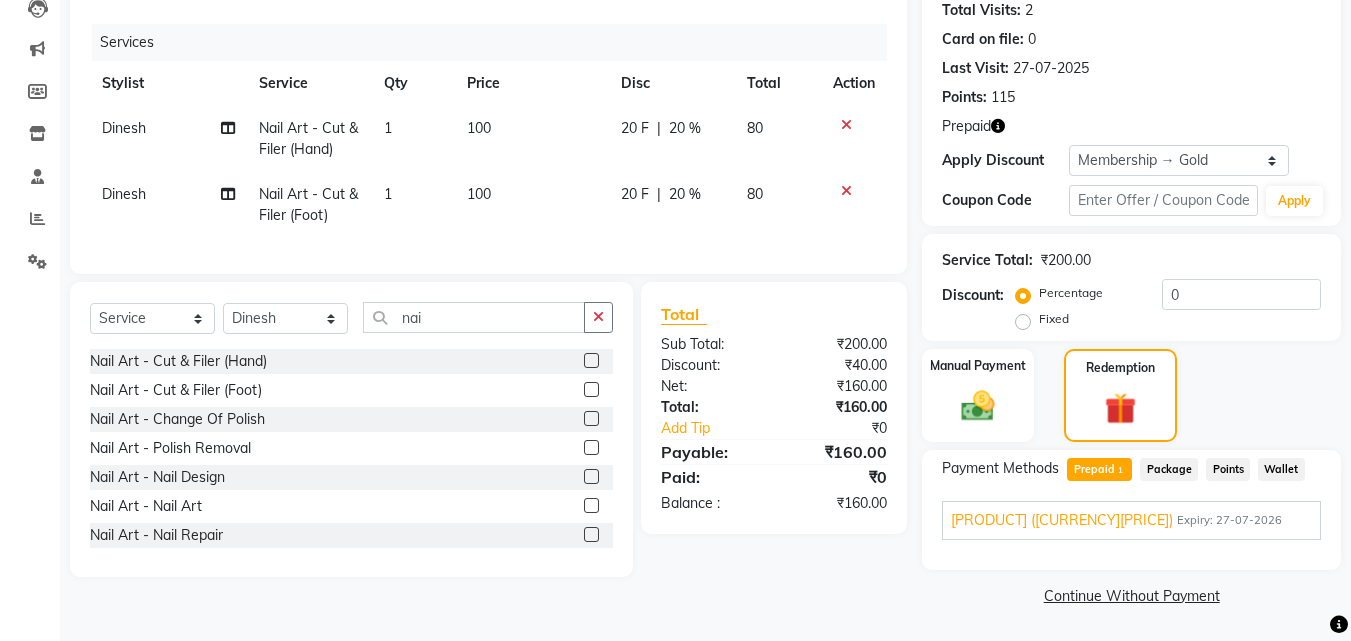 click on "Total Sub Total: ₹200.00 Discount: ₹40.00 Net: ₹160.00 Total: ₹160.00 Add Tip ₹0 Payable: ₹160.00 Paid: ₹0 Balance   : ₹160.00" 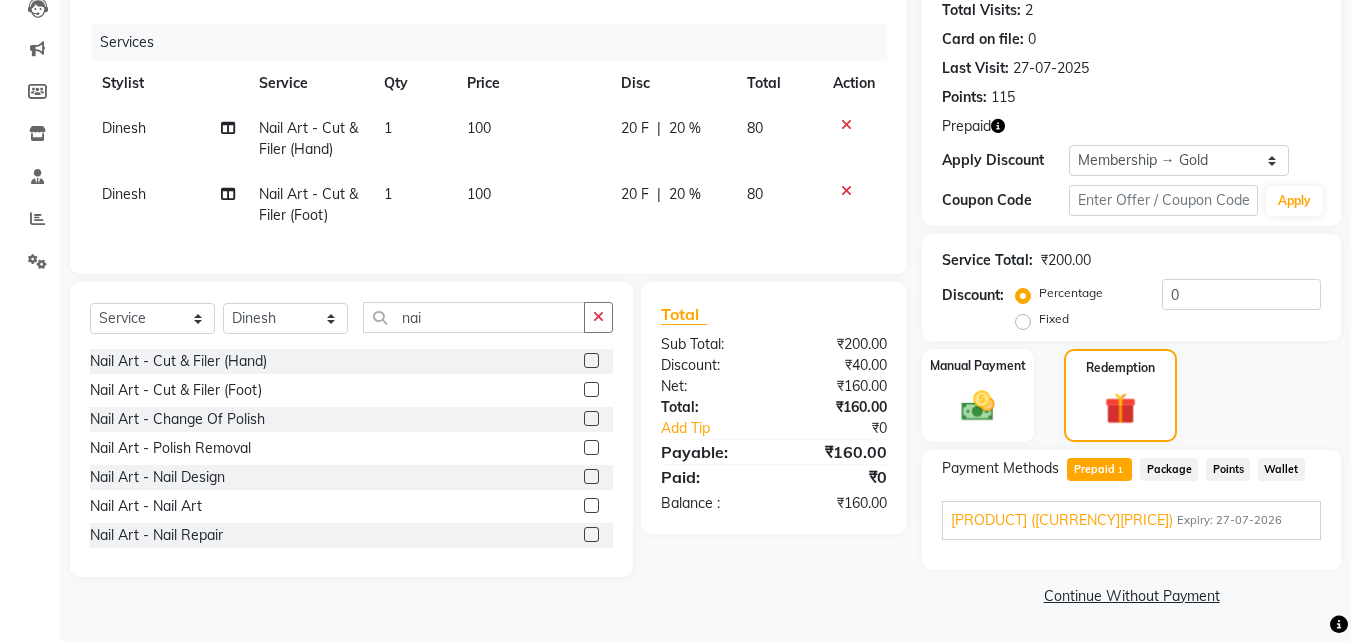 click on "Payment Methods" 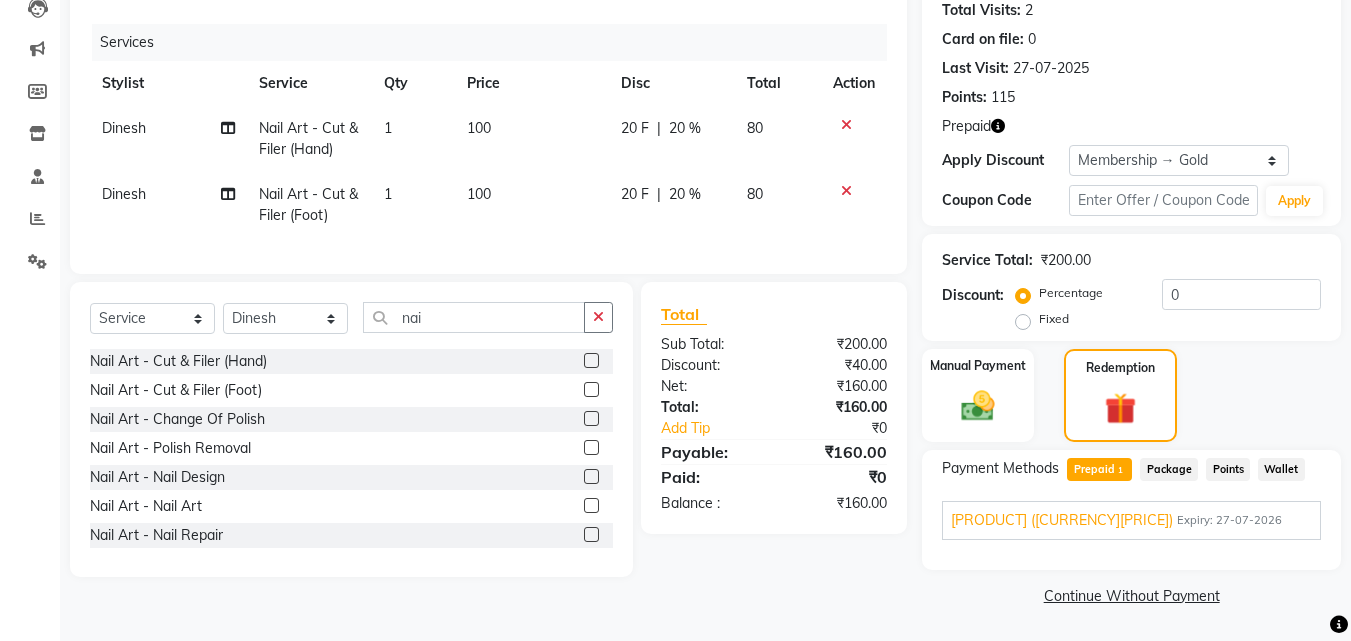 click on "Payment Methods" 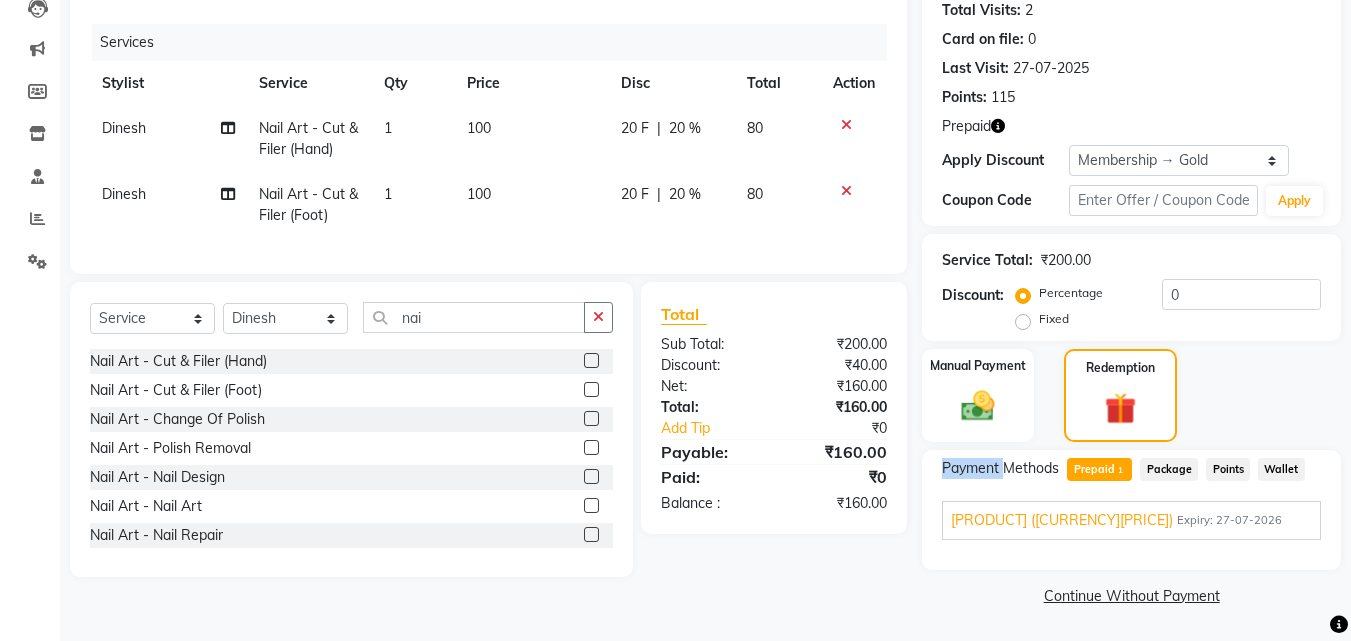 click on "Payment Methods" 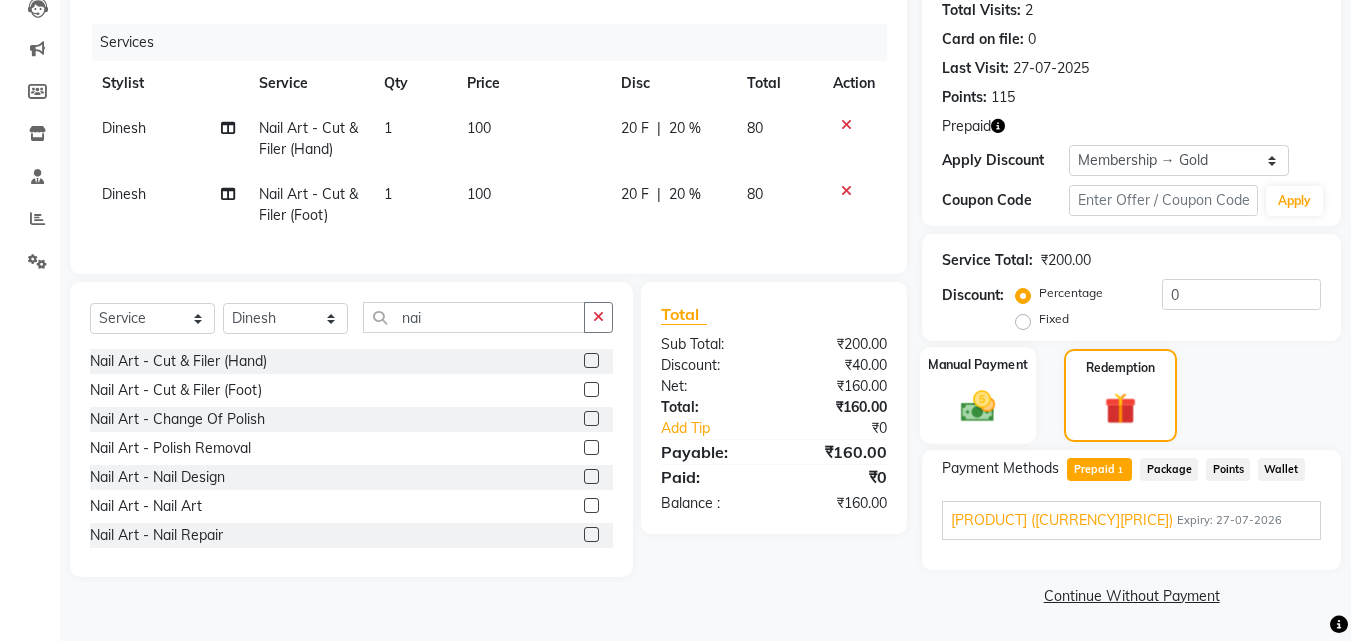 click on "Manual Payment" 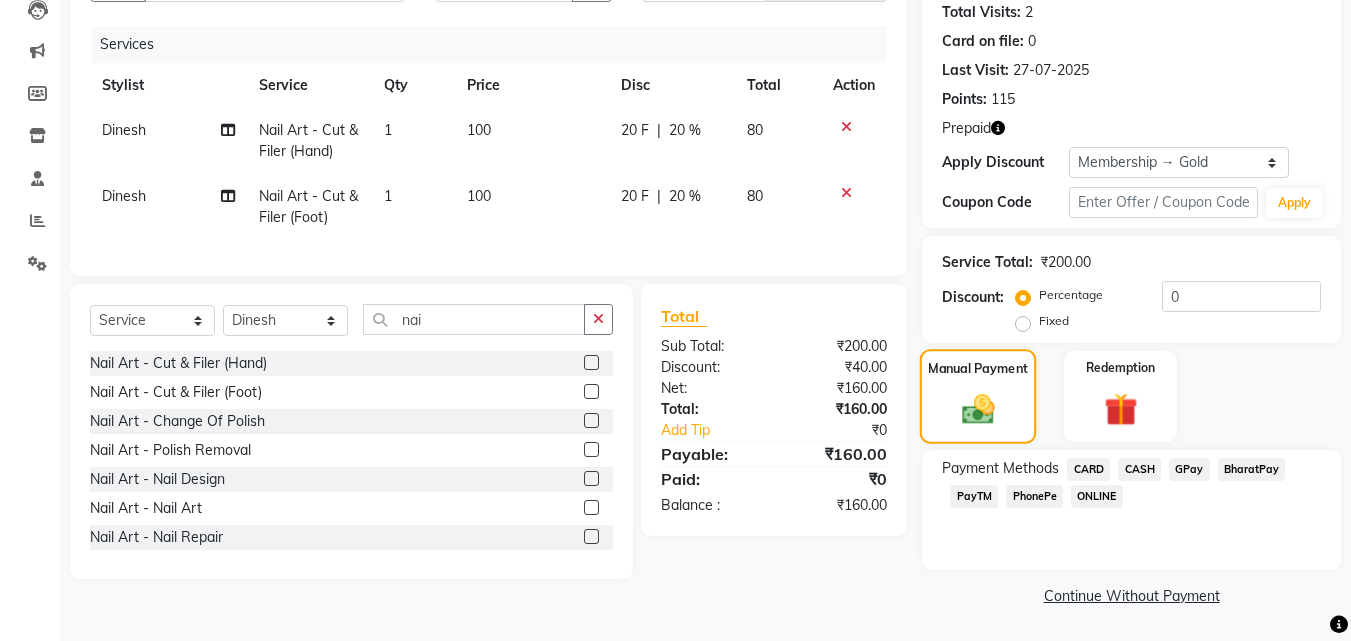 scroll, scrollTop: 222, scrollLeft: 0, axis: vertical 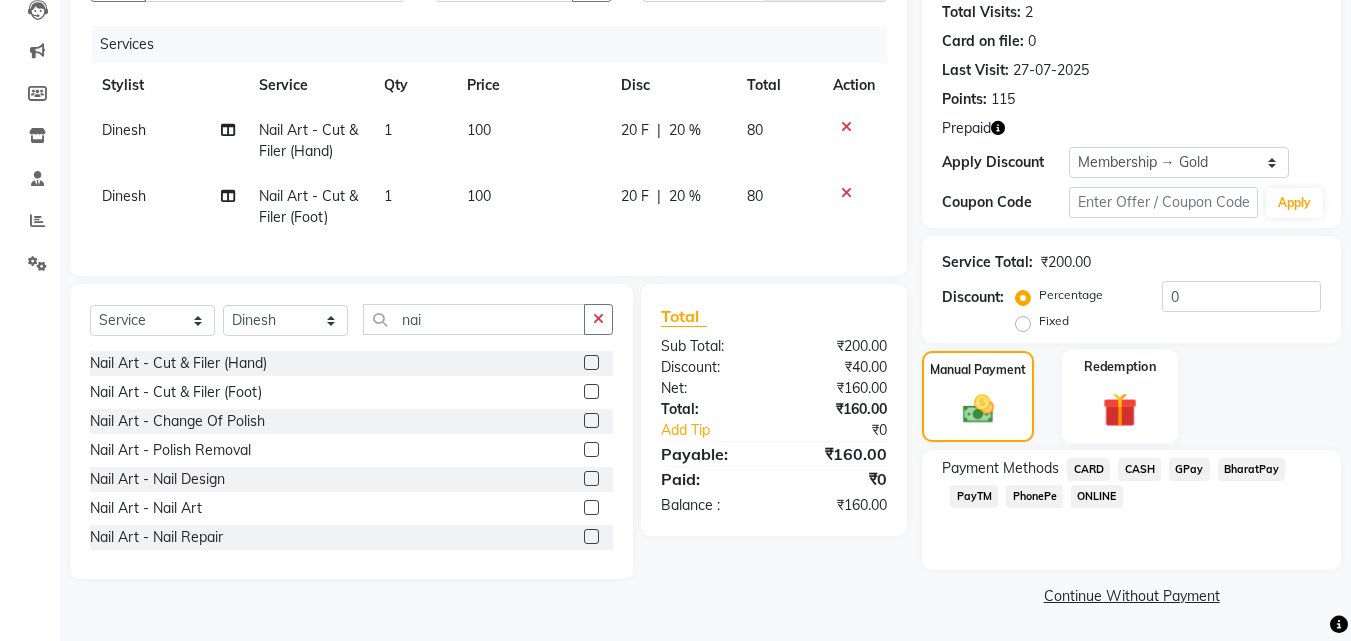 click 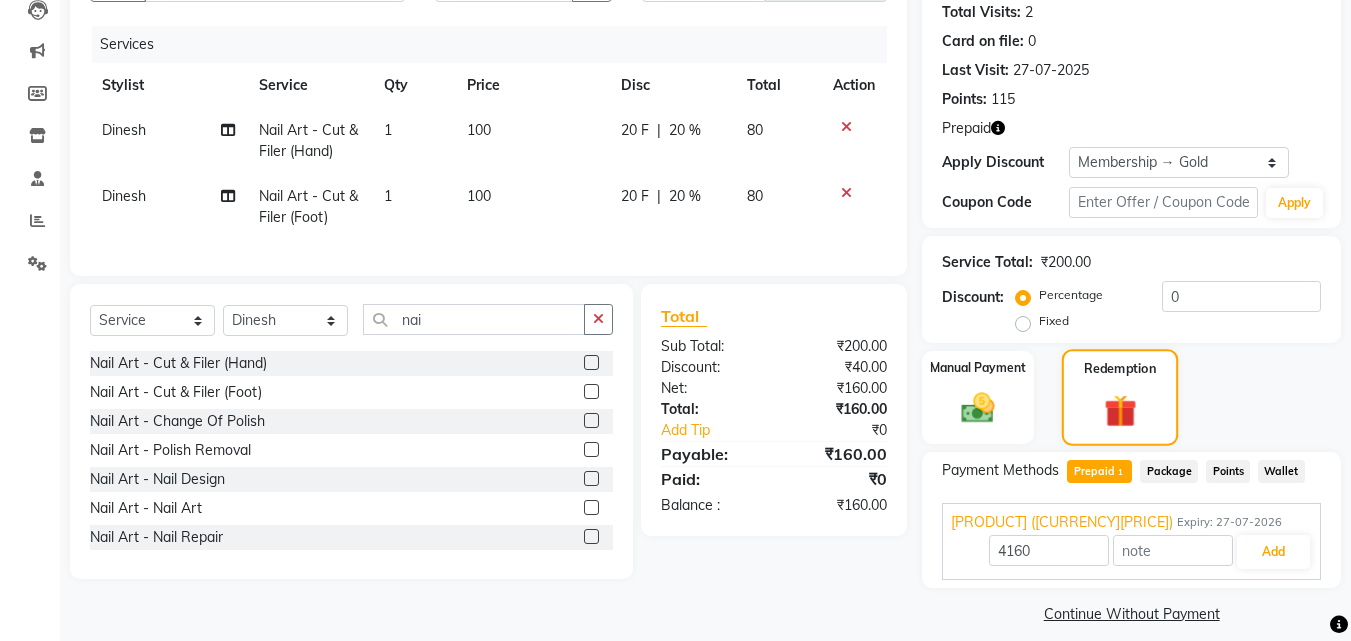 scroll, scrollTop: 224, scrollLeft: 0, axis: vertical 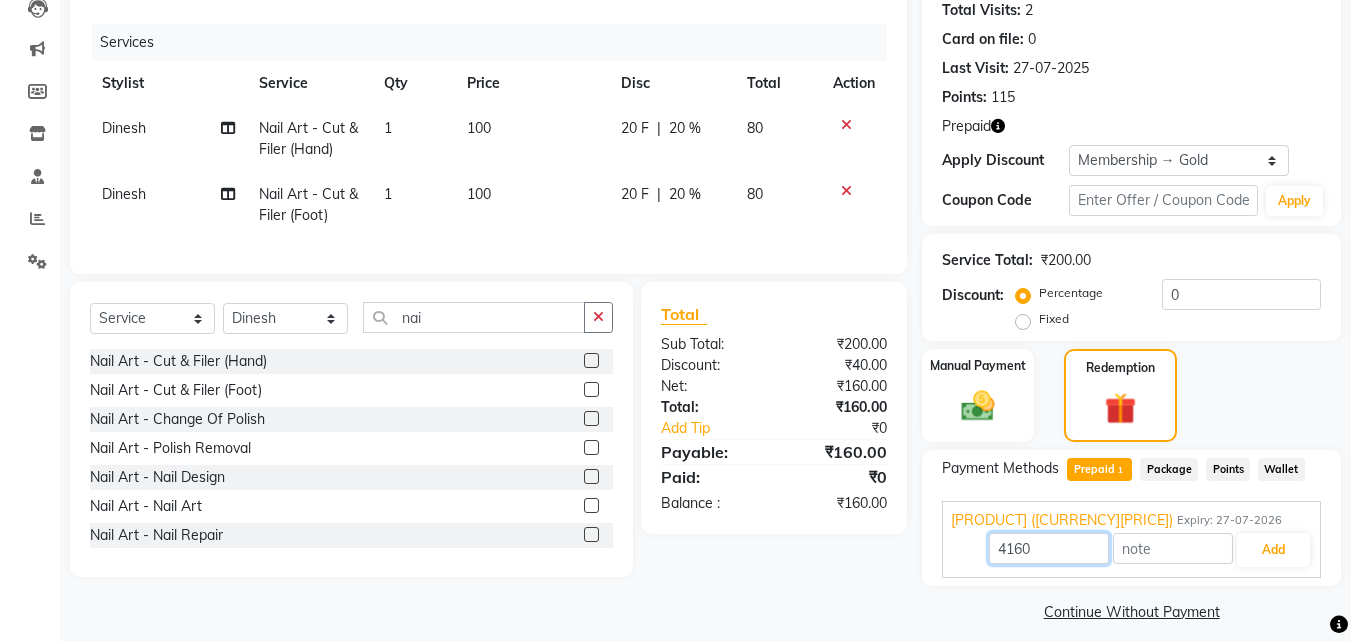 click on "4160" at bounding box center [1049, 548] 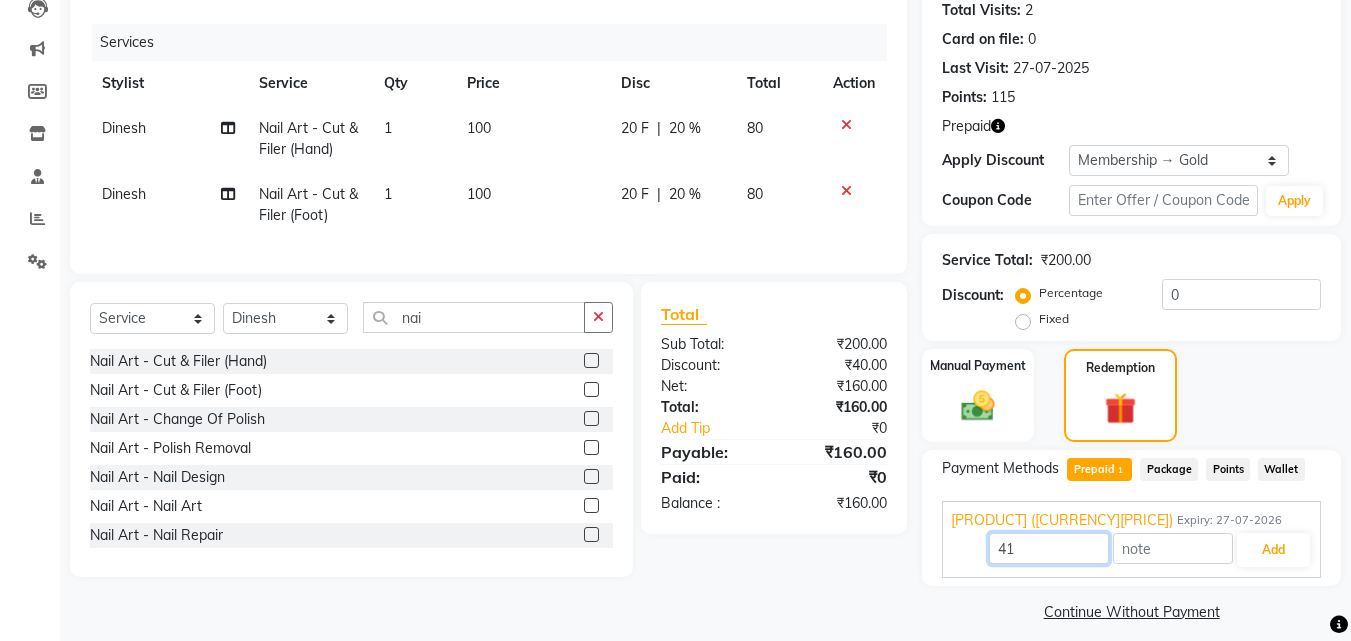 type on "4" 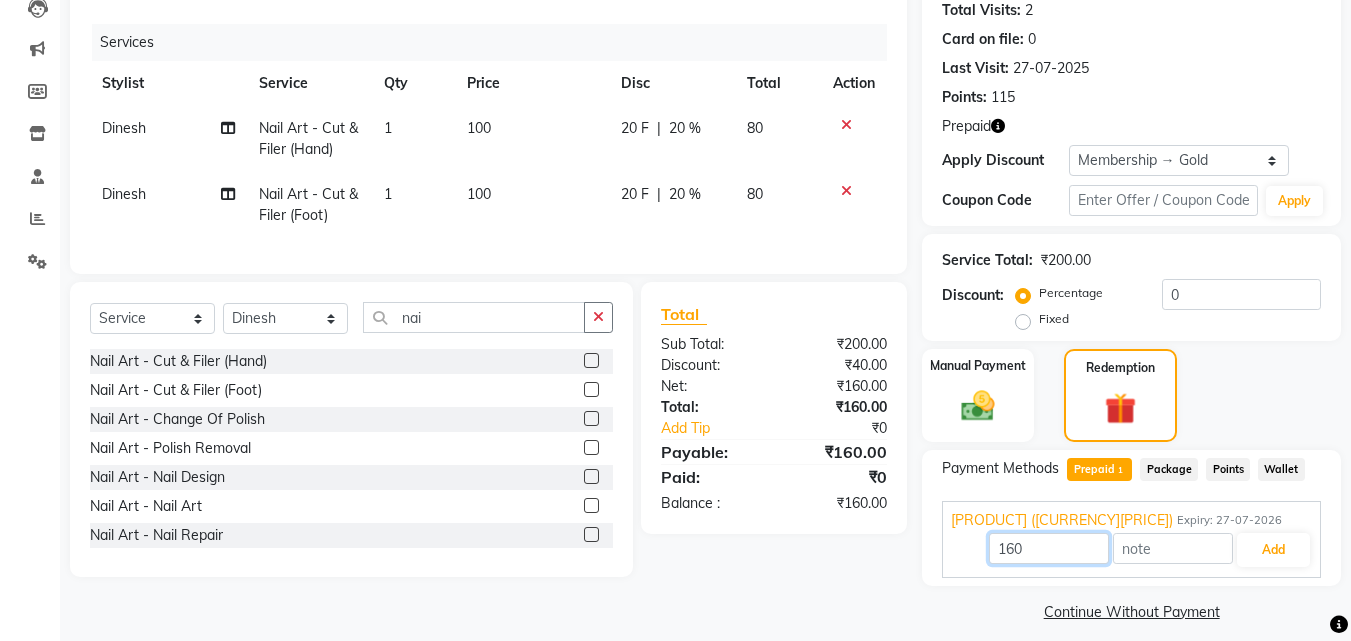 scroll, scrollTop: 240, scrollLeft: 0, axis: vertical 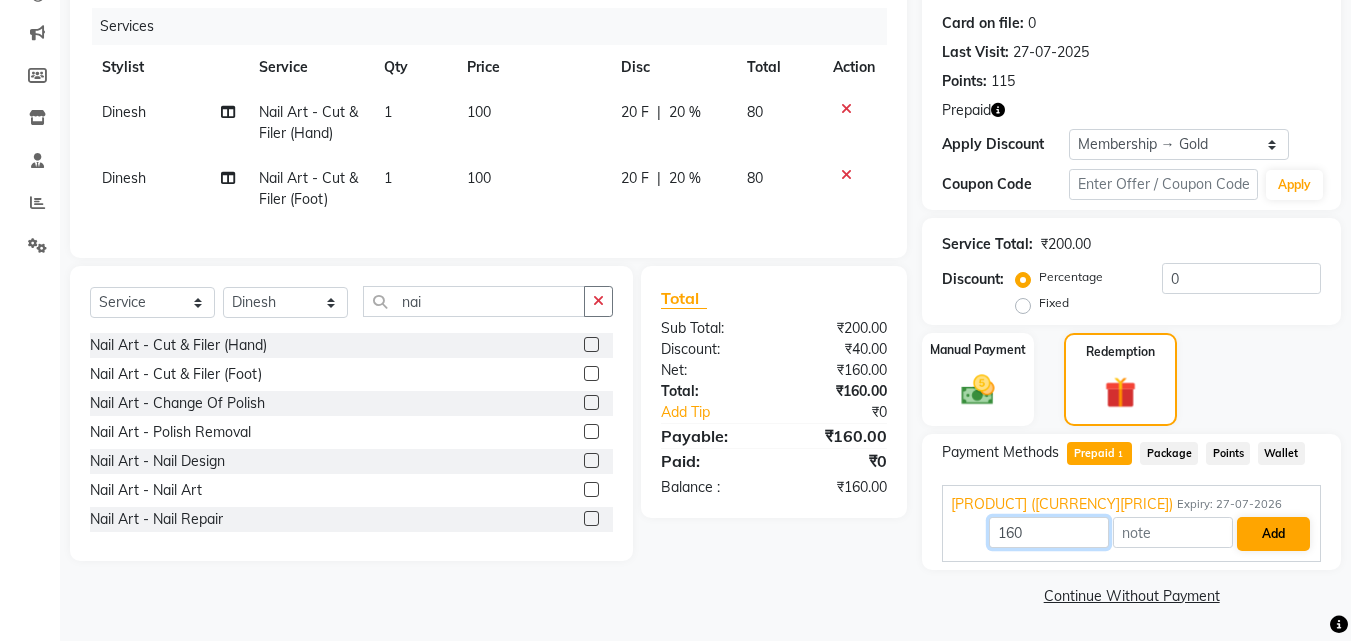 type on "160" 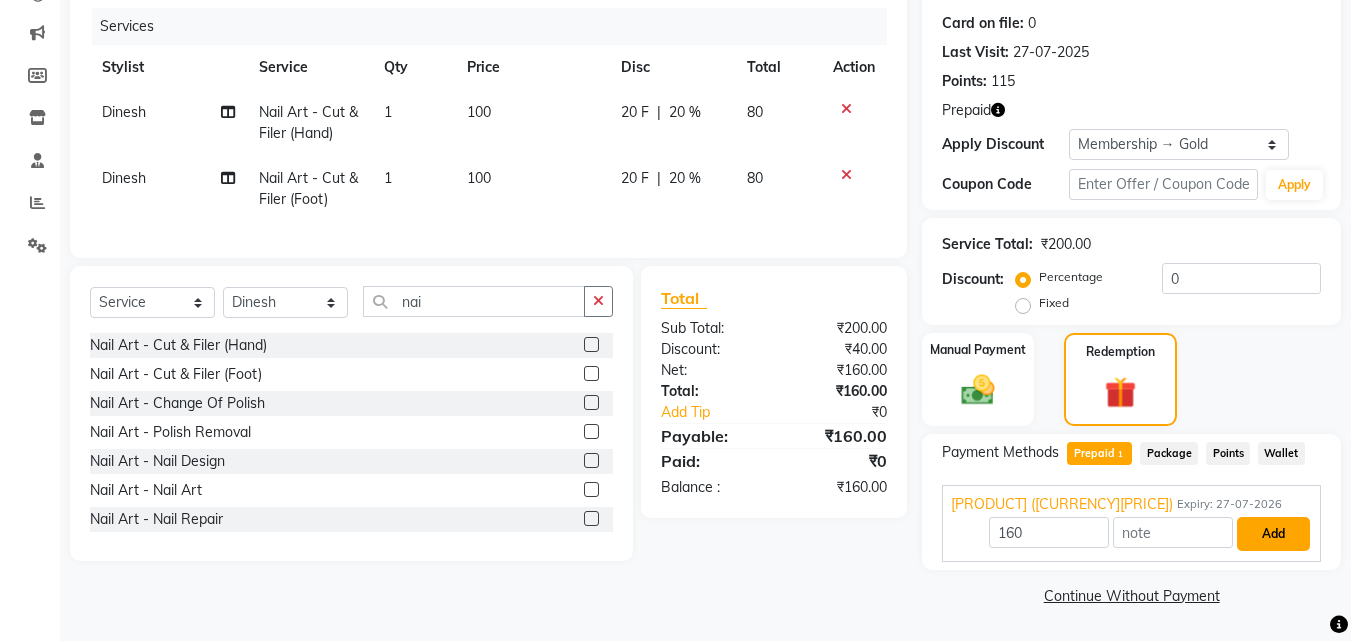 click on "Add" at bounding box center [1273, 534] 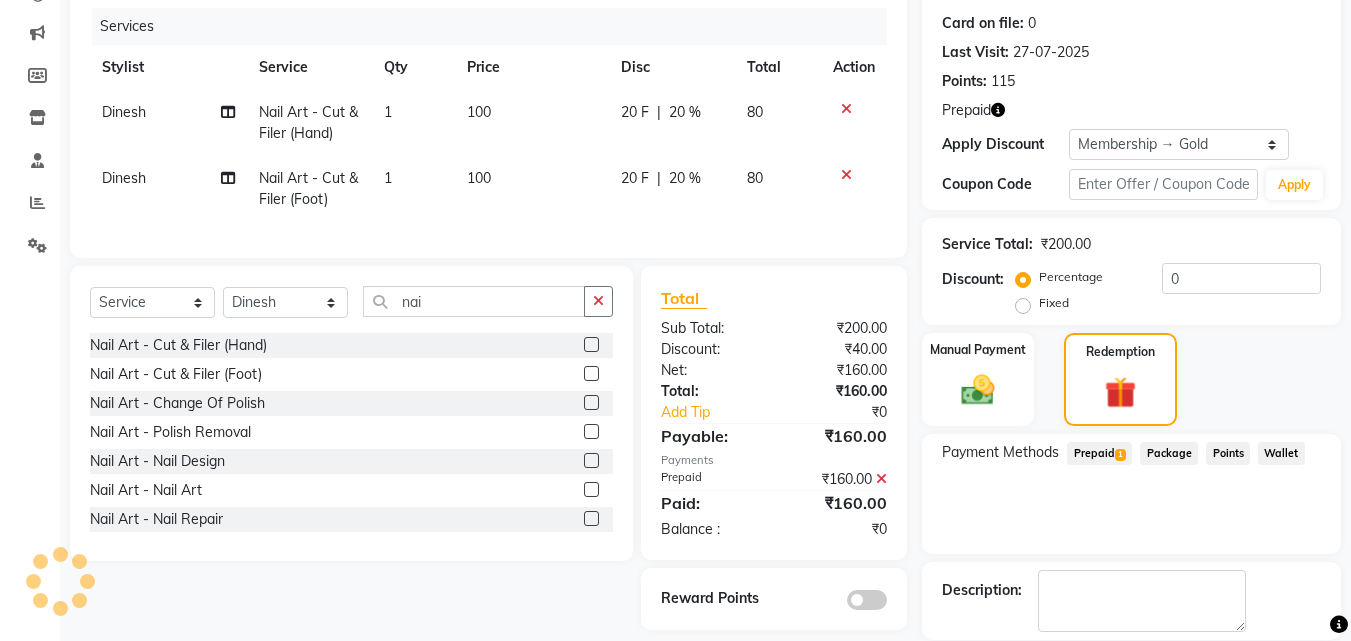 scroll, scrollTop: 337, scrollLeft: 0, axis: vertical 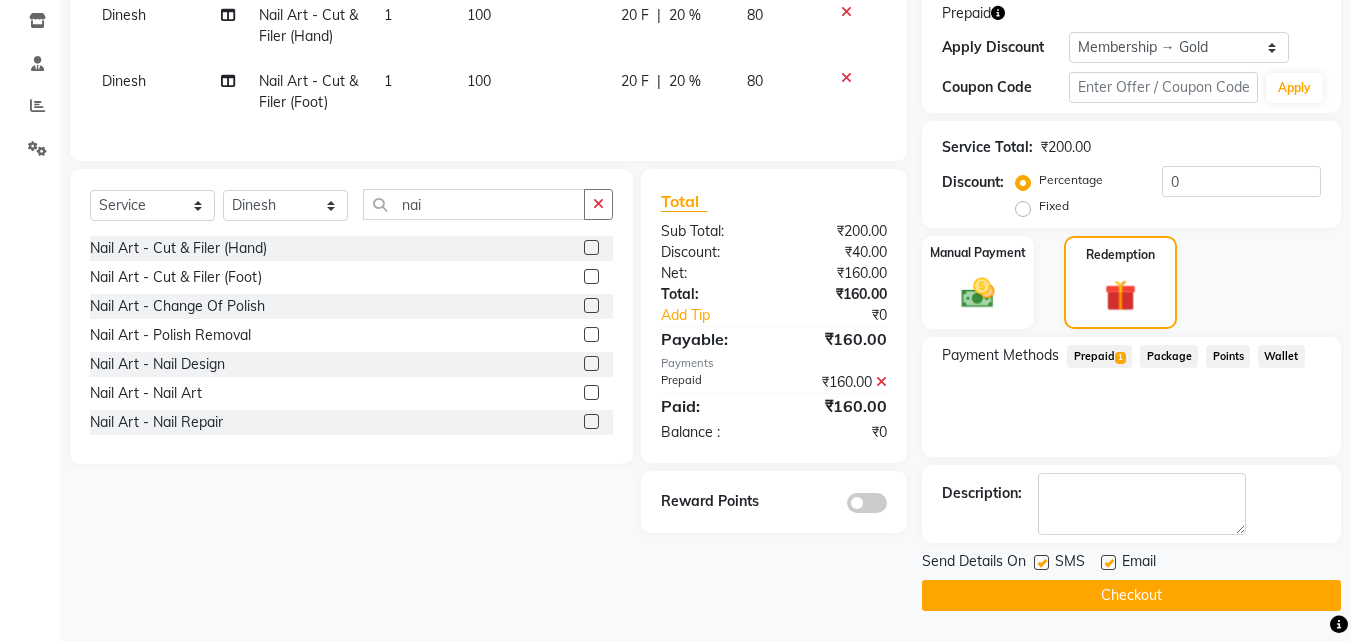 click on "Checkout" 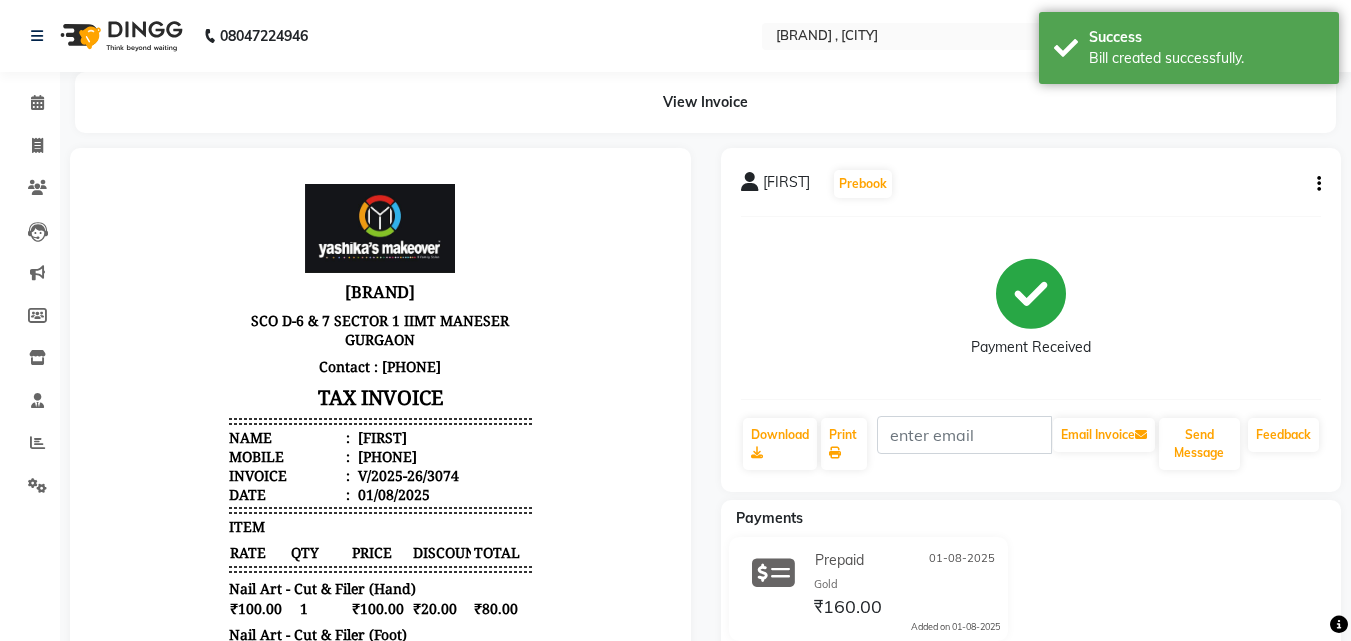scroll, scrollTop: 0, scrollLeft: 0, axis: both 